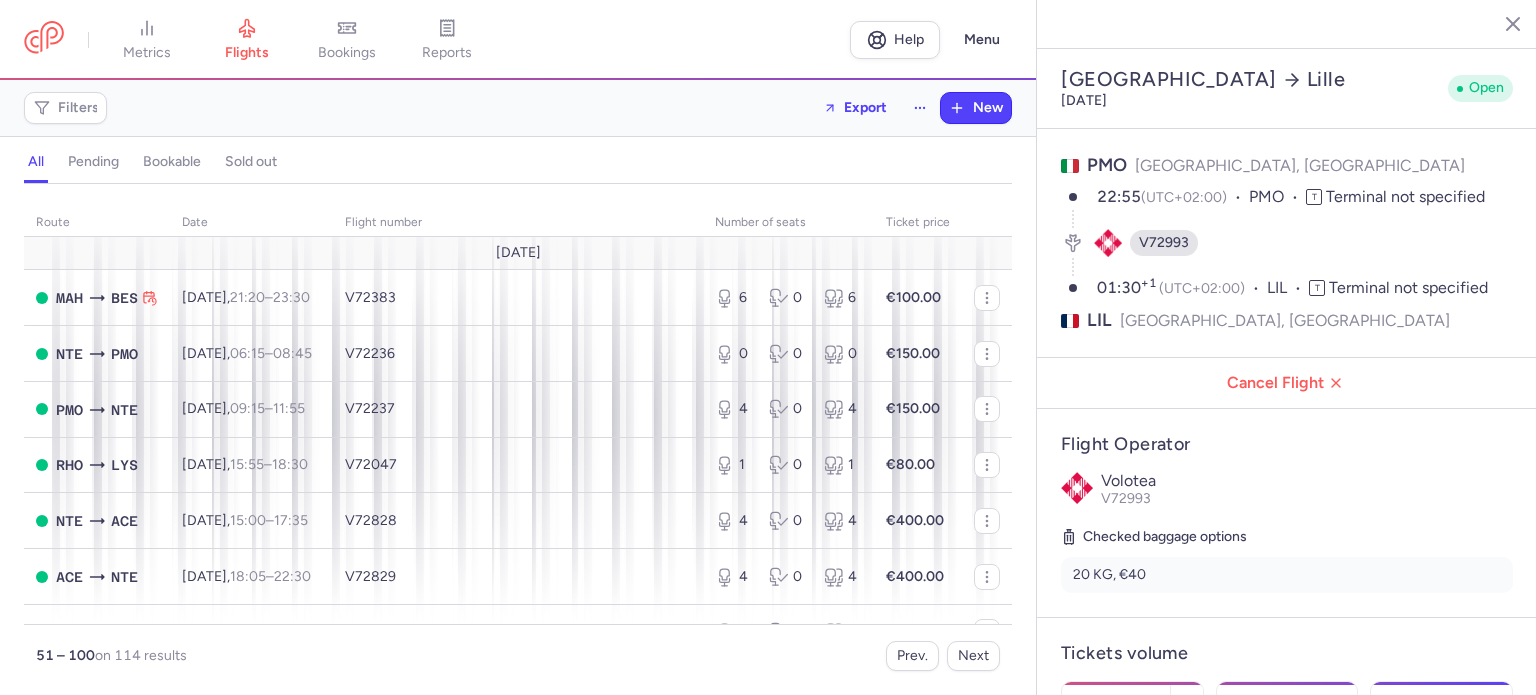 select on "days" 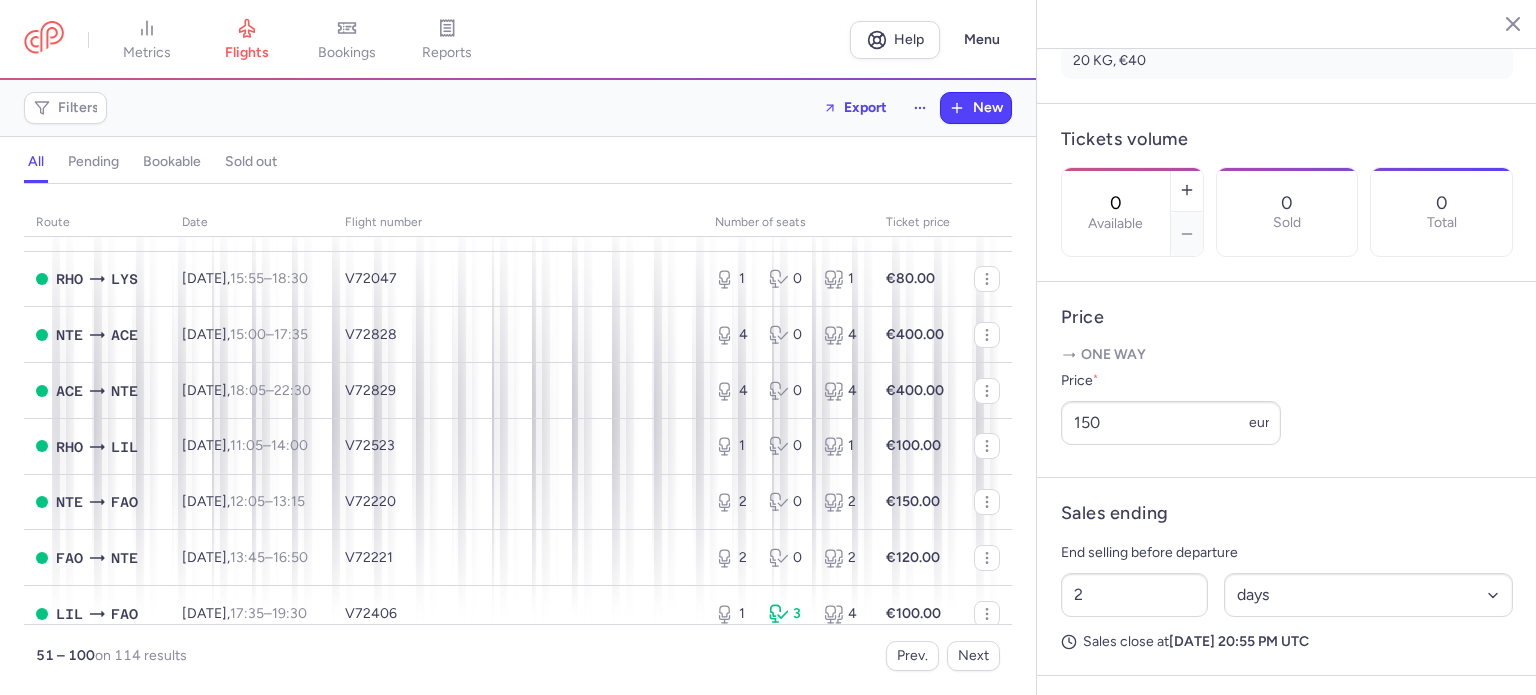 scroll, scrollTop: 0, scrollLeft: 0, axis: both 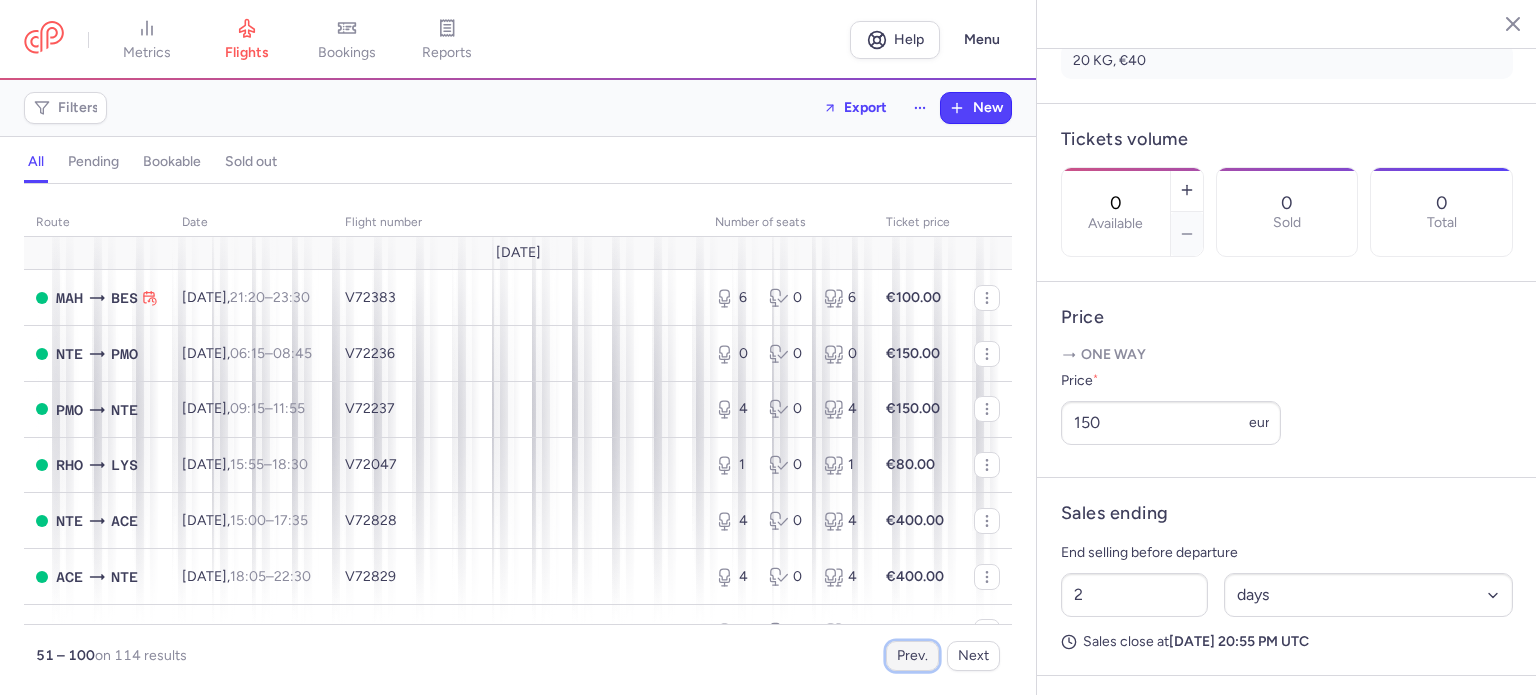 click on "Prev." at bounding box center [912, 656] 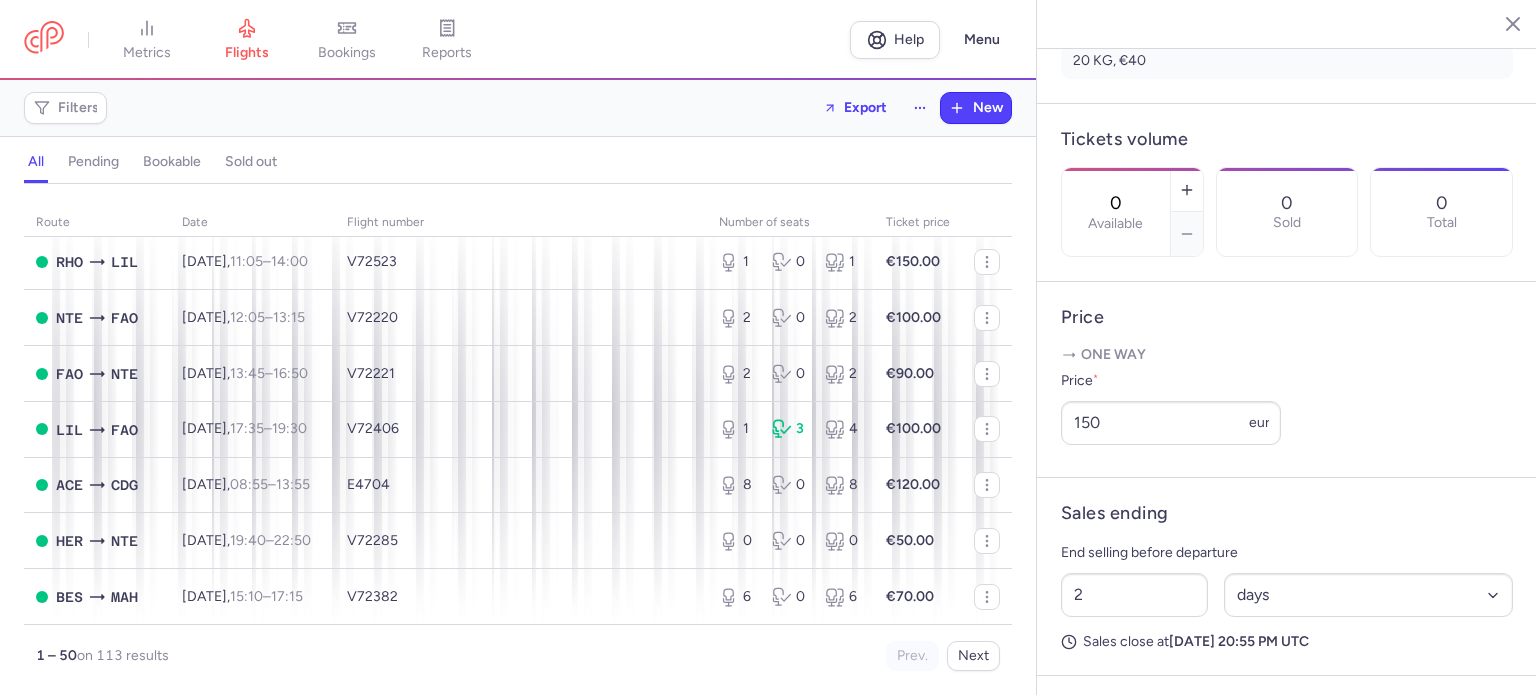 scroll, scrollTop: 2196, scrollLeft: 0, axis: vertical 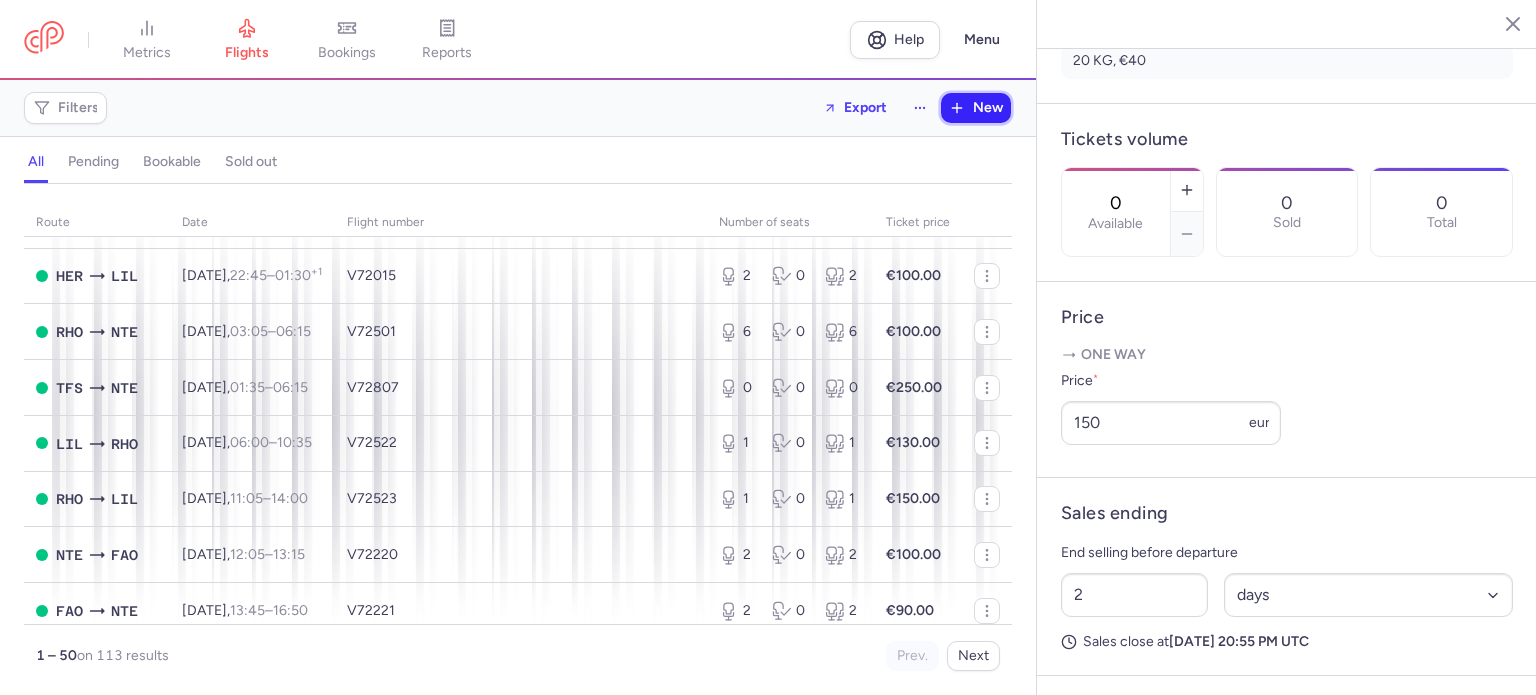 click on "New" at bounding box center [988, 108] 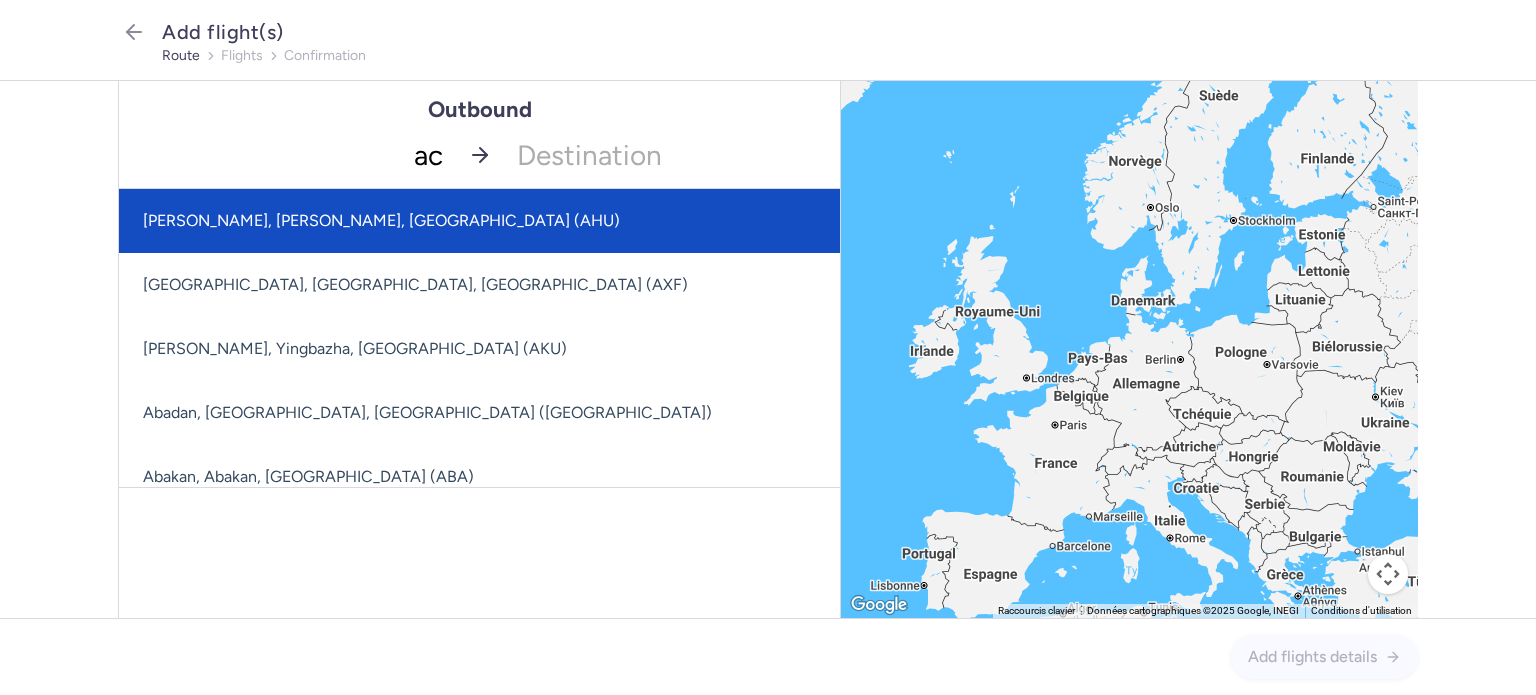 type on "ace" 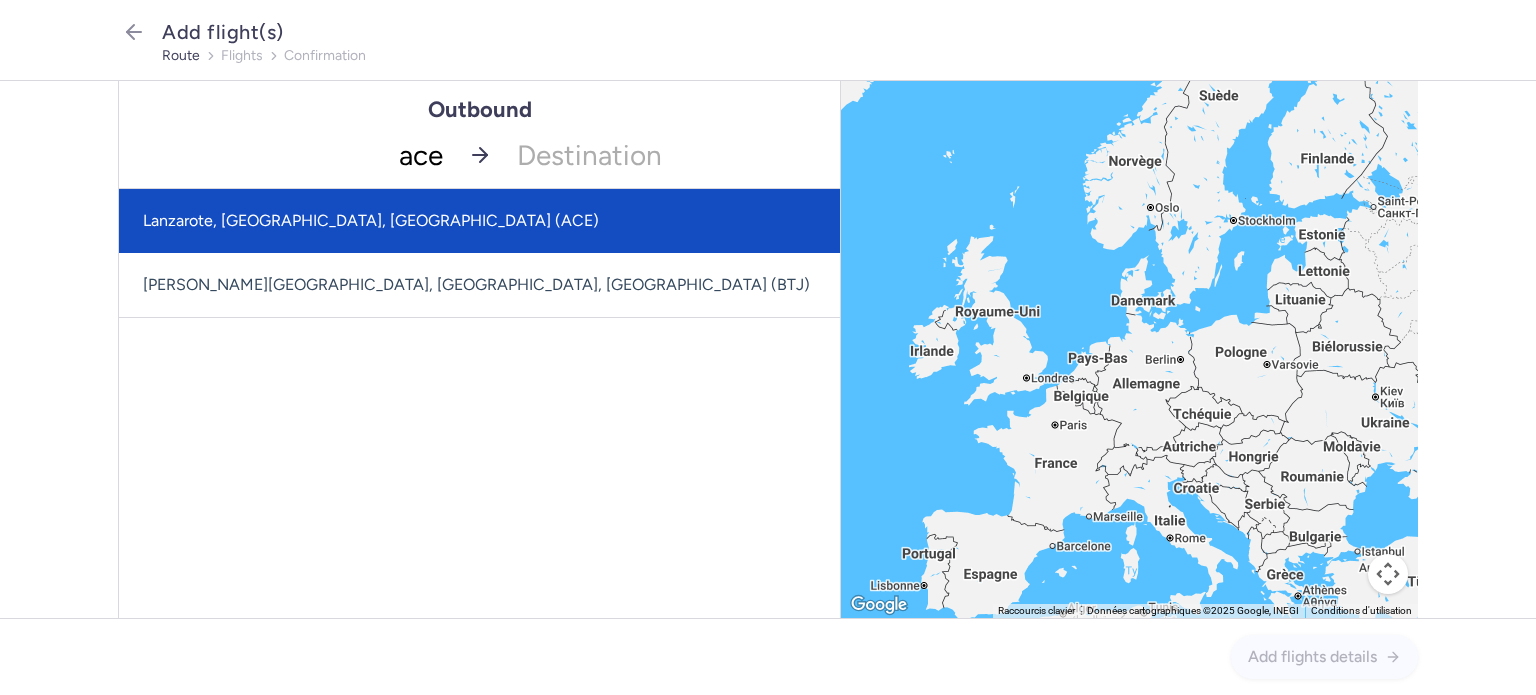click on "Lanzarote, [GEOGRAPHIC_DATA], [GEOGRAPHIC_DATA] (ACE)" at bounding box center [479, 221] 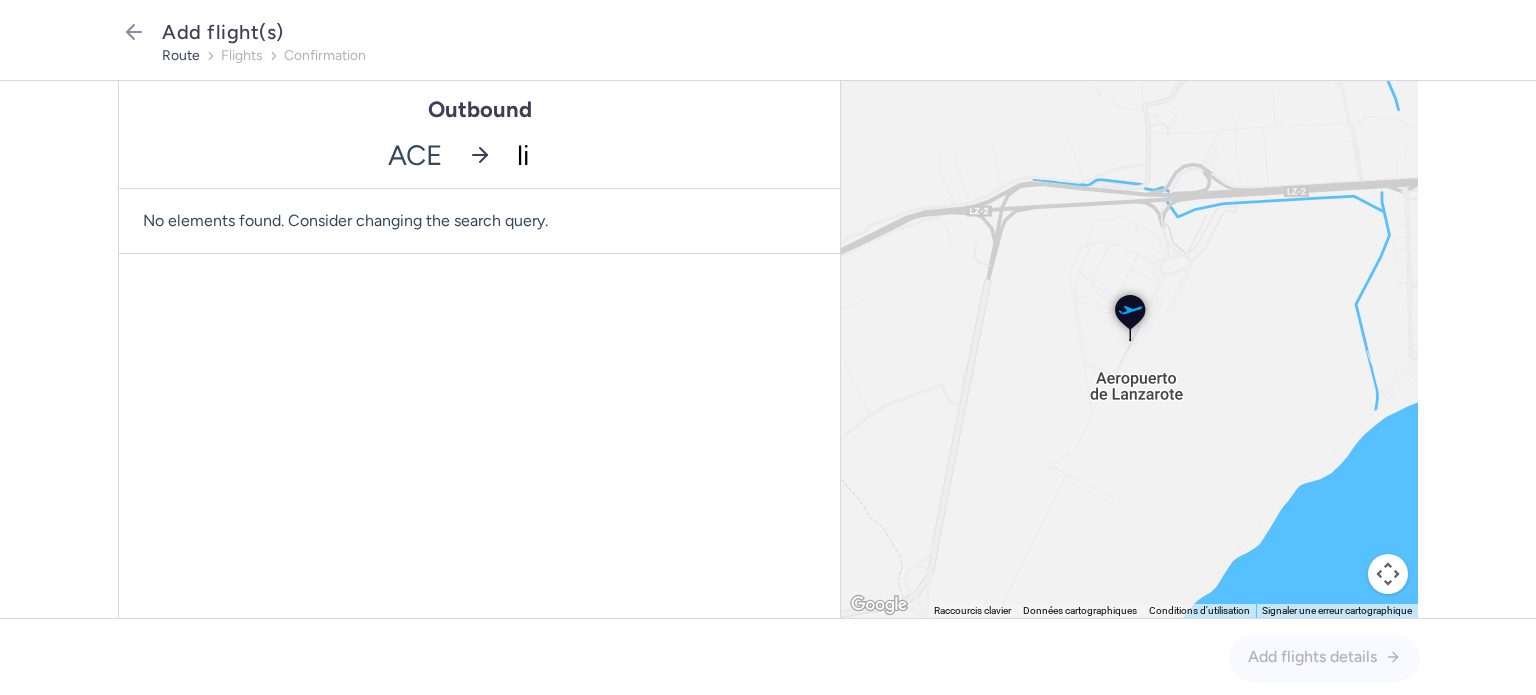 type on "lil" 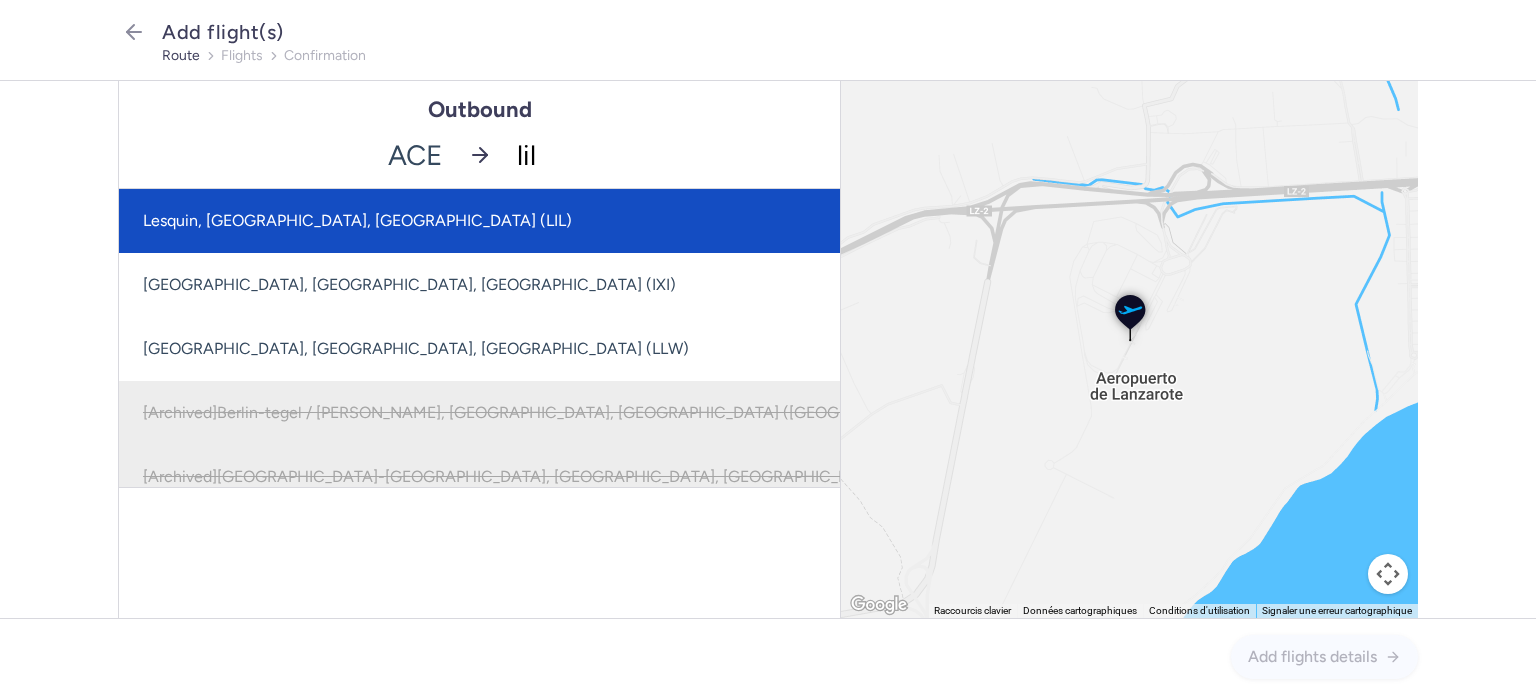 click on "Lesquin, [GEOGRAPHIC_DATA], [GEOGRAPHIC_DATA] (LIL)" at bounding box center [549, 221] 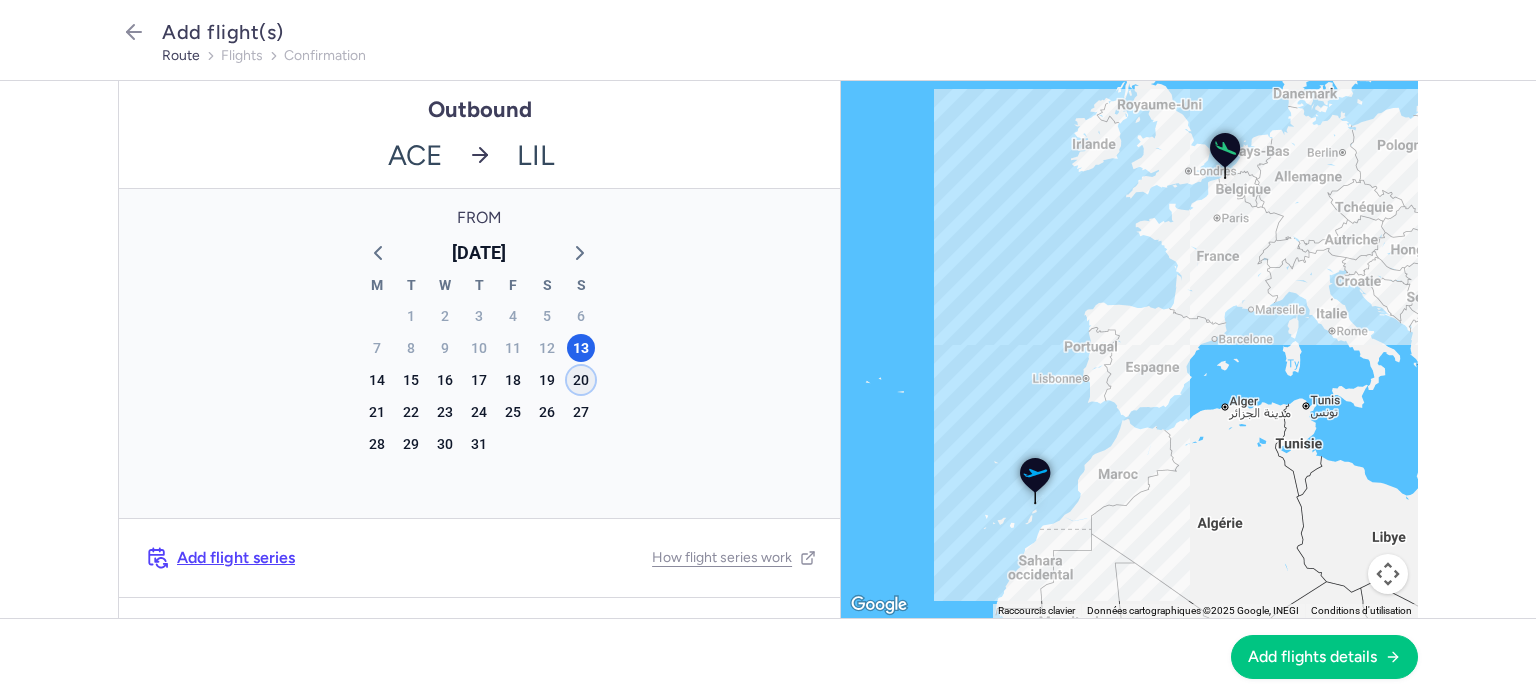 click on "20" 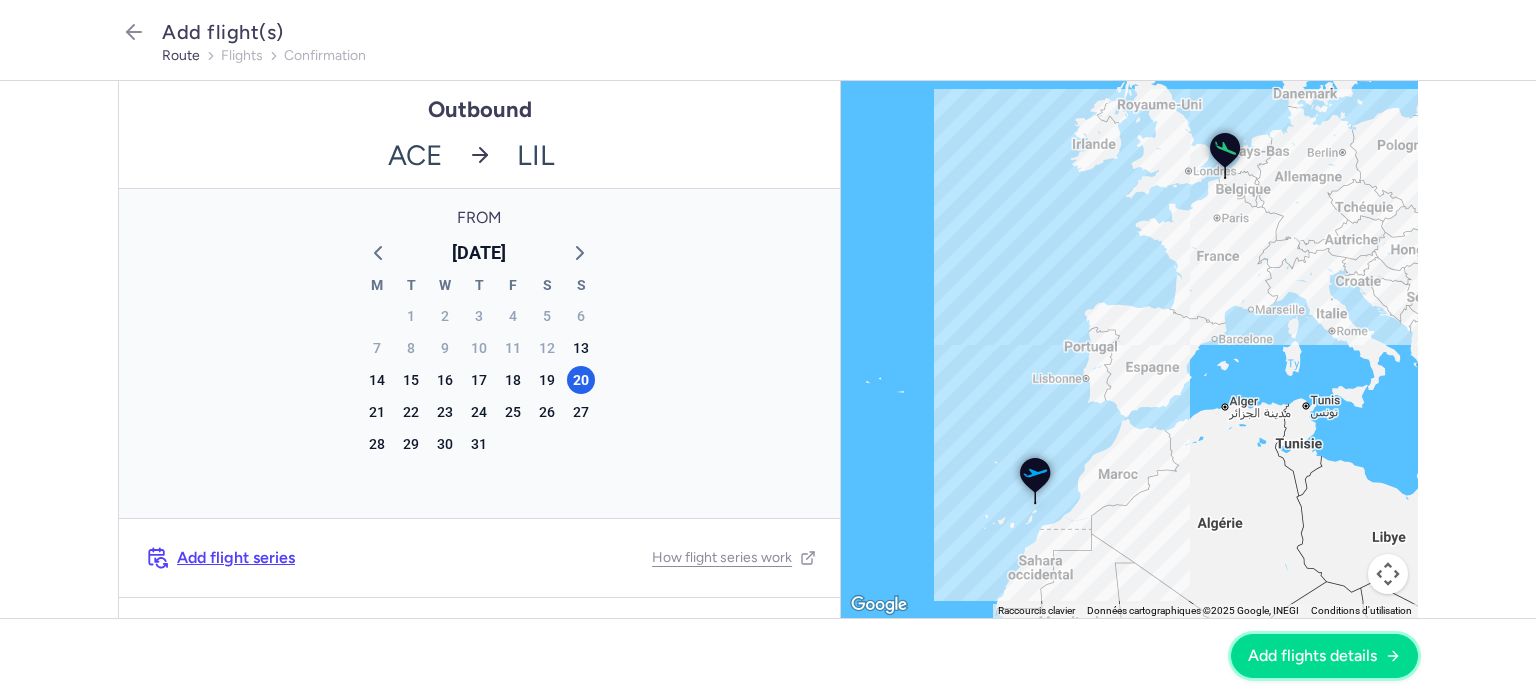 click on "Add flights details" at bounding box center [1312, 656] 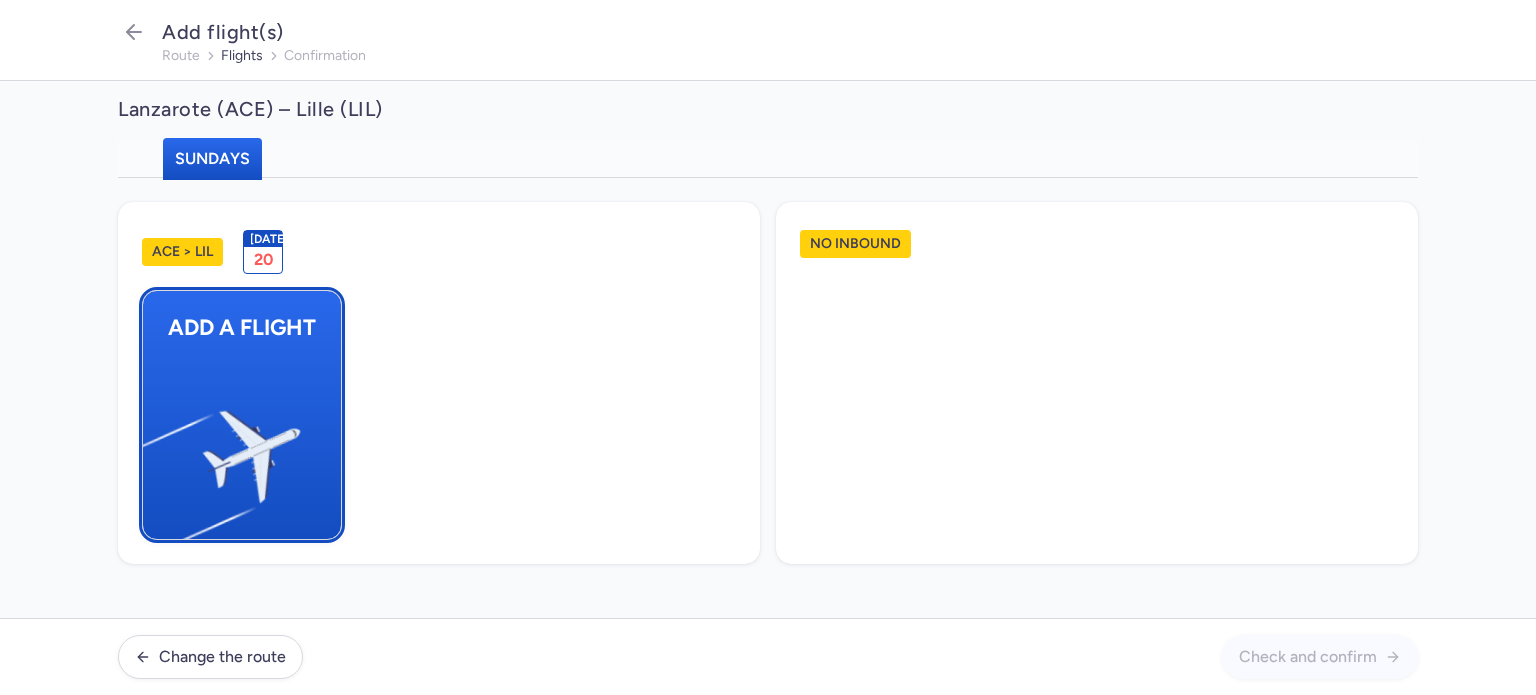 click on "Add a flight" at bounding box center (242, 415) 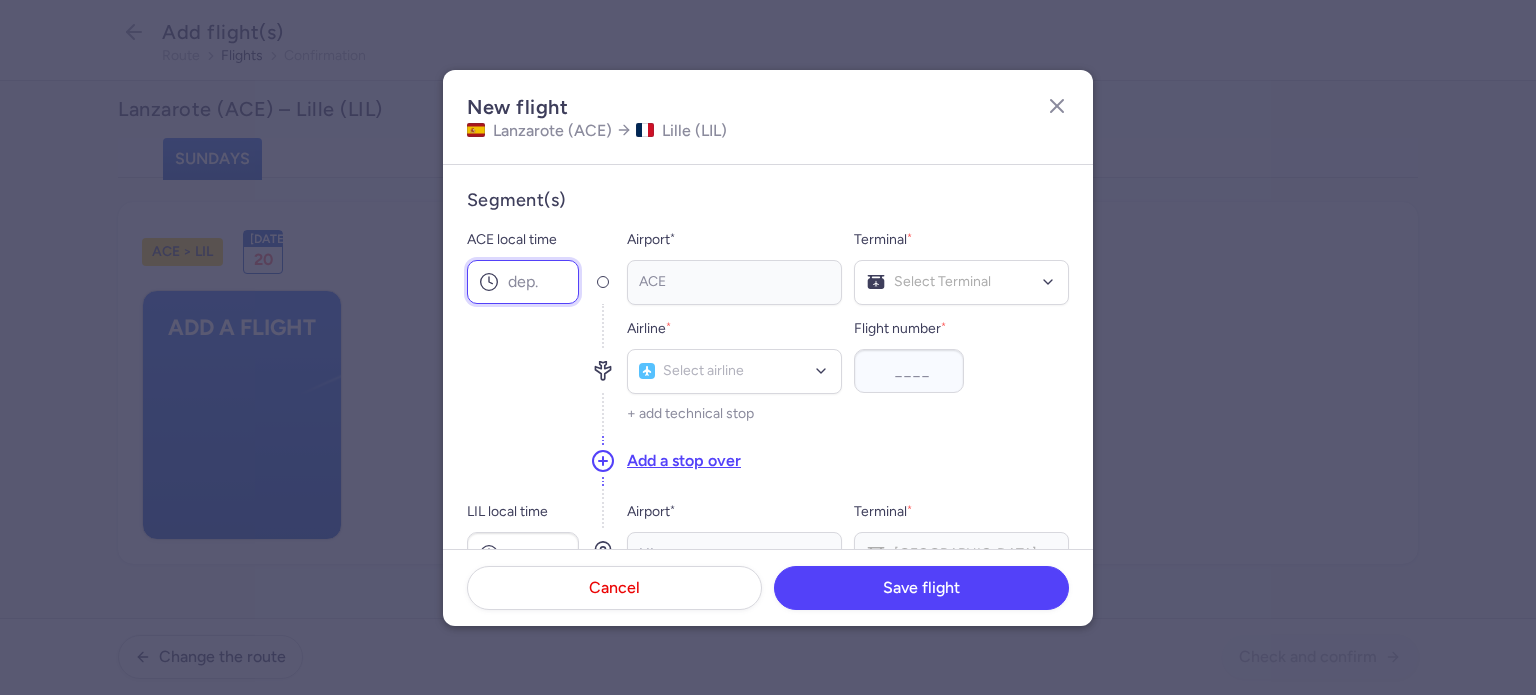 click on "ACE local time" at bounding box center (523, 282) 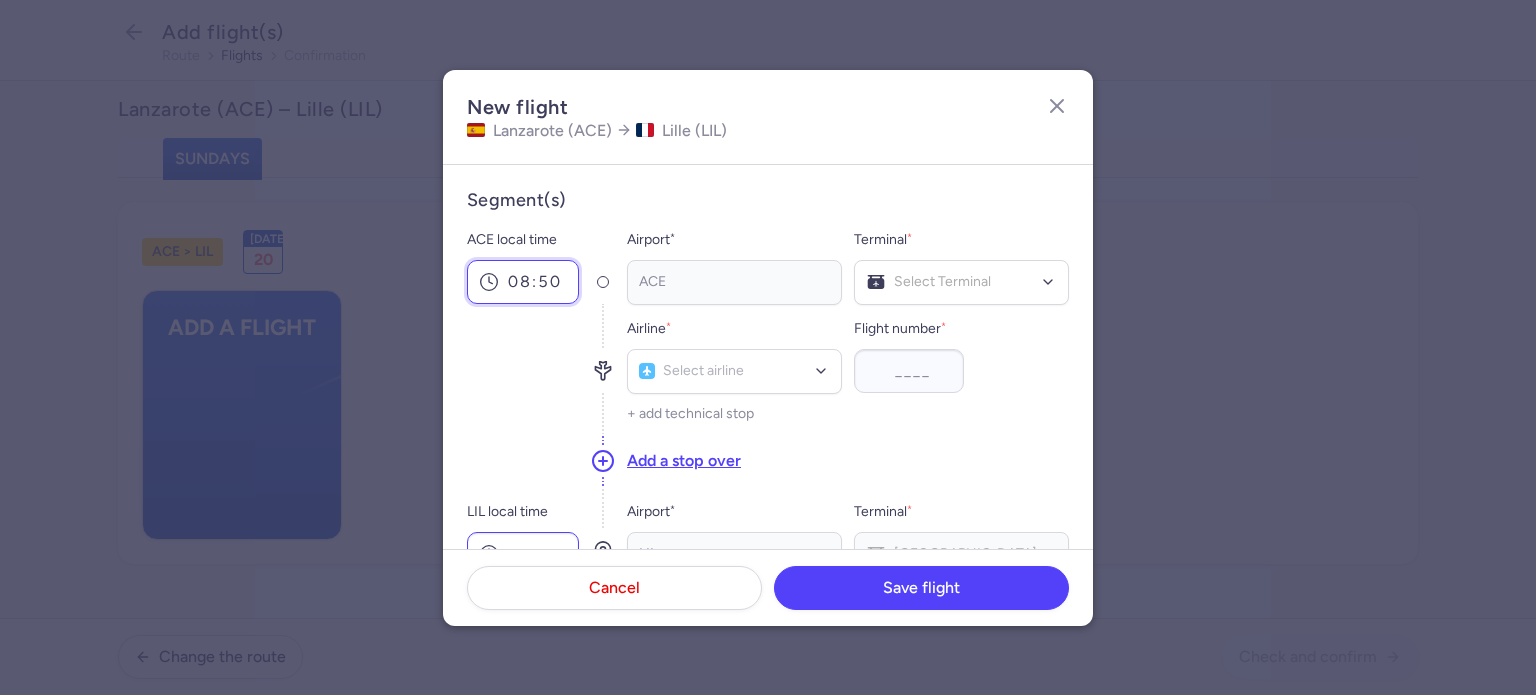 type on "08:50" 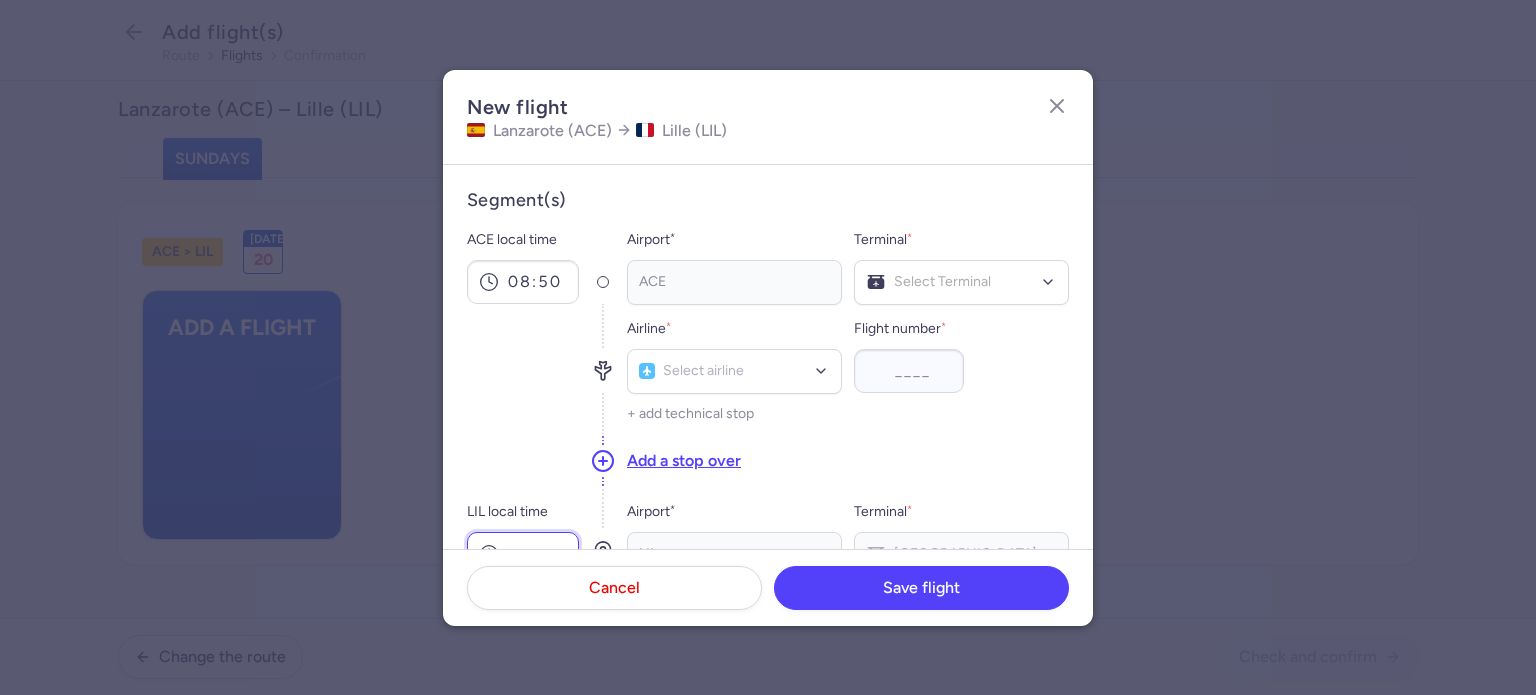 click on "LIL local time" at bounding box center (523, 554) 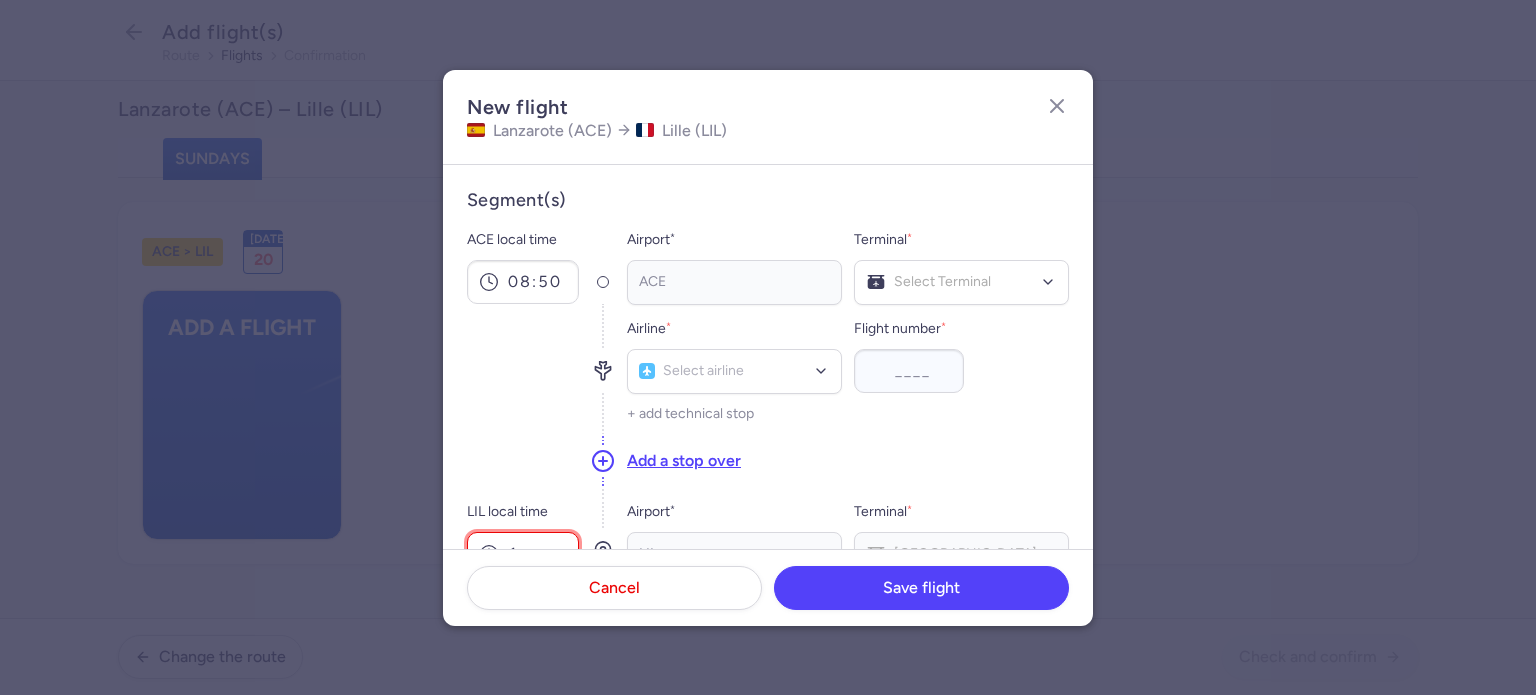 scroll, scrollTop: 13, scrollLeft: 0, axis: vertical 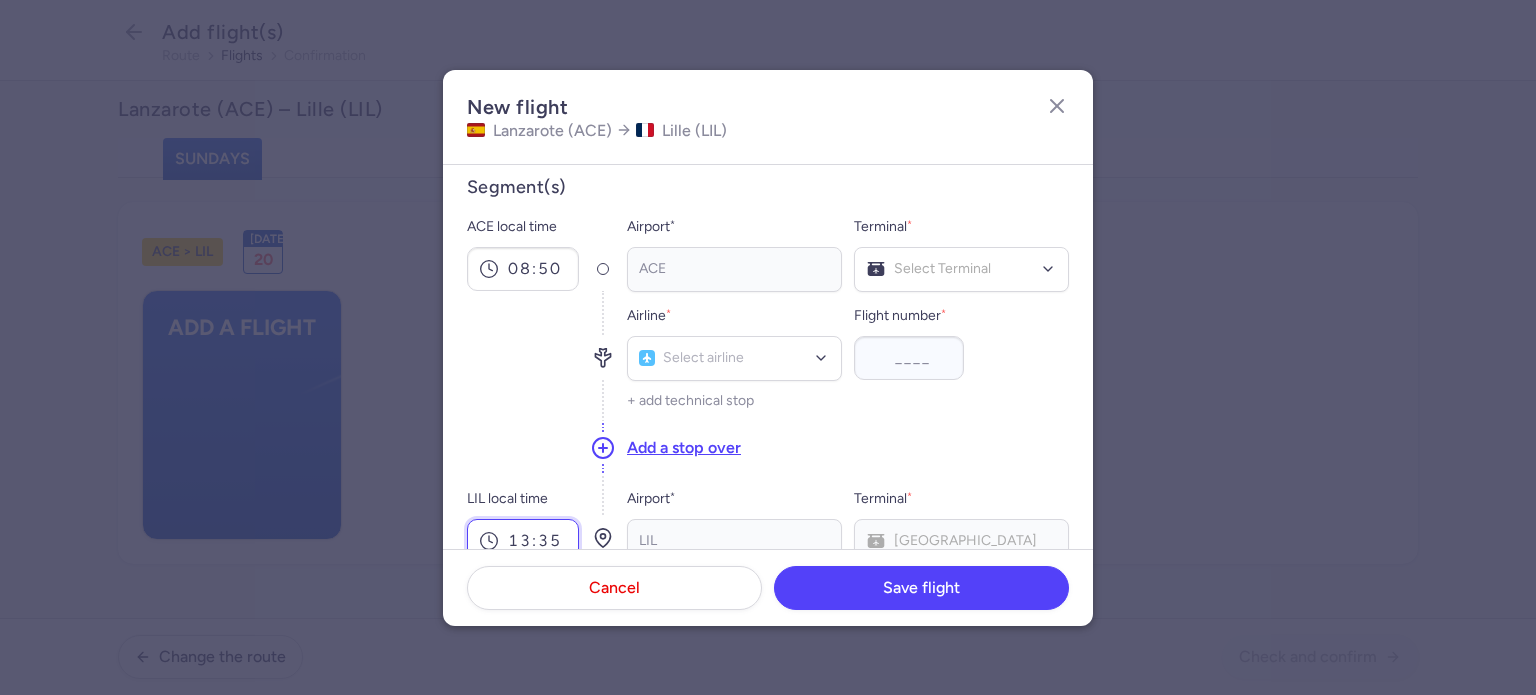 type on "13:35" 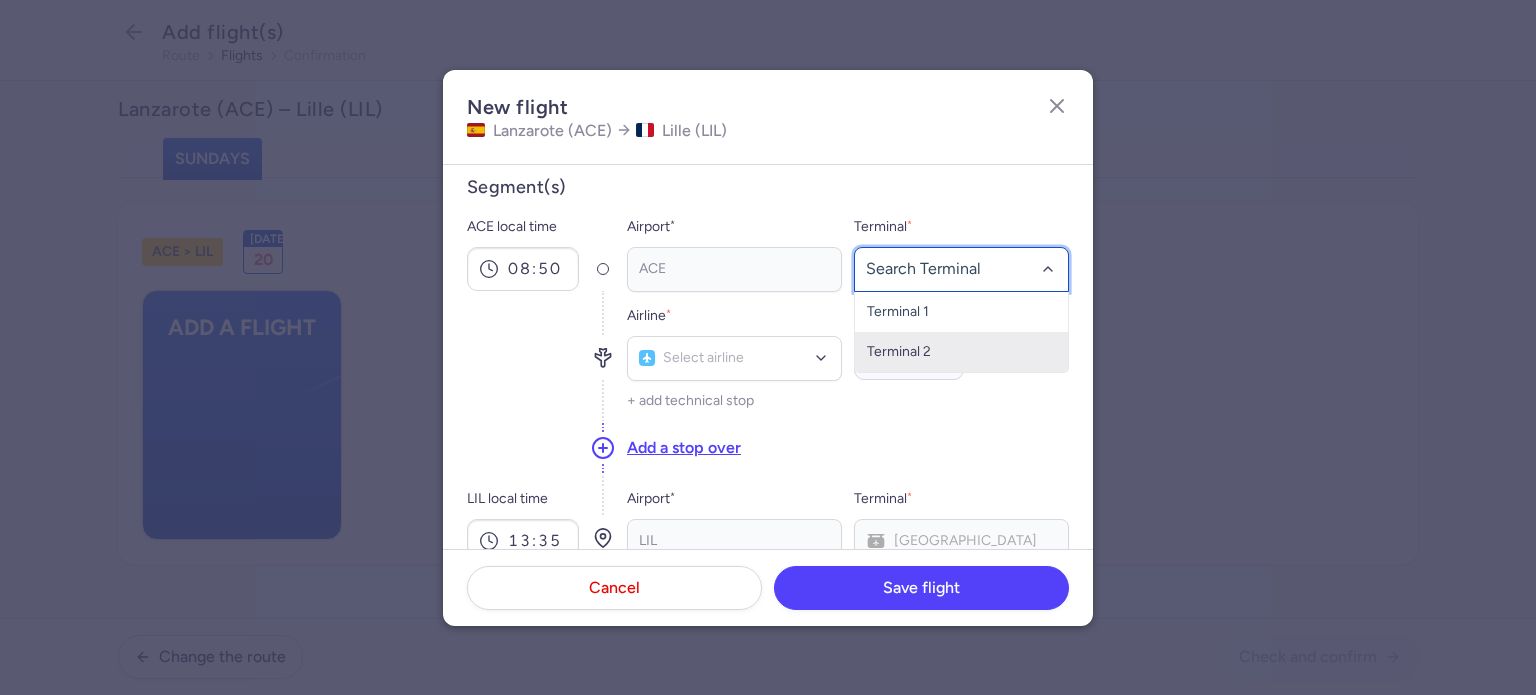 click on "Terminal 2" at bounding box center [961, 352] 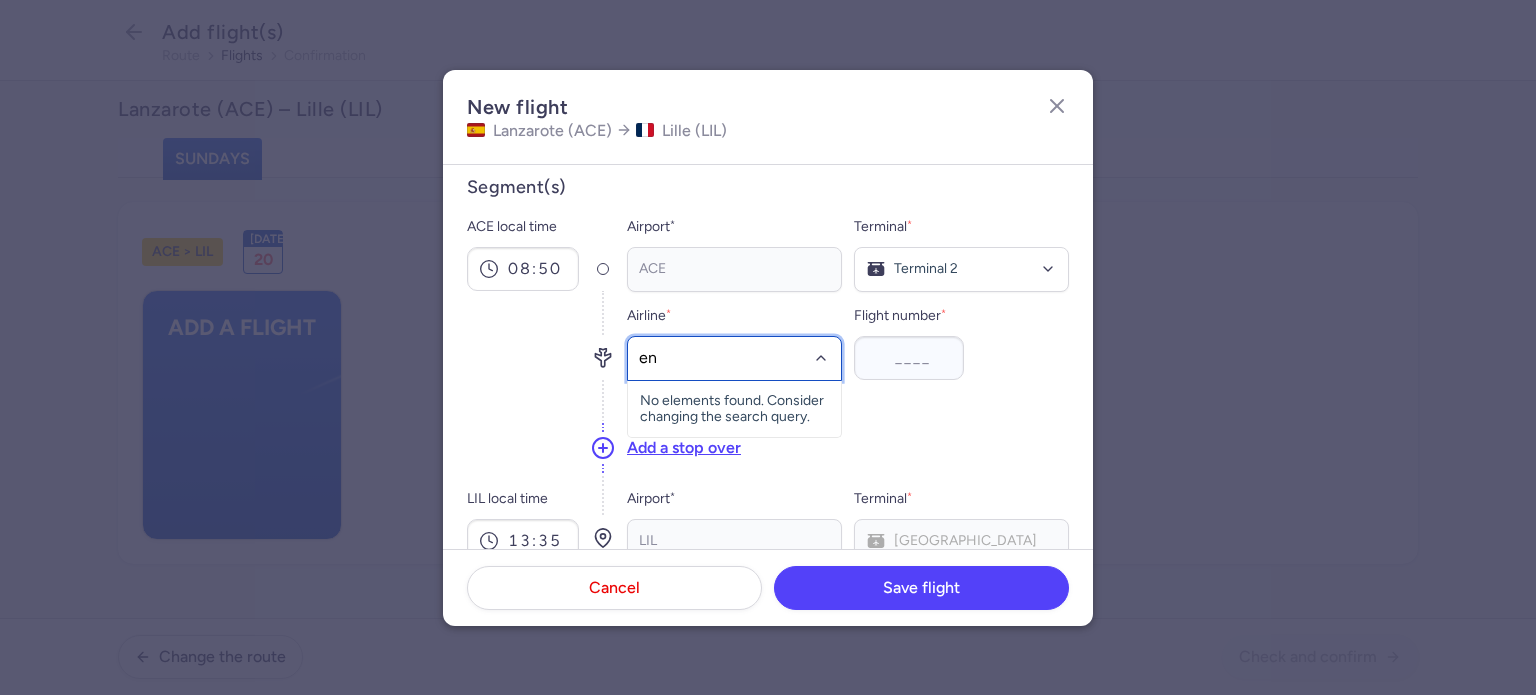 type on "ent" 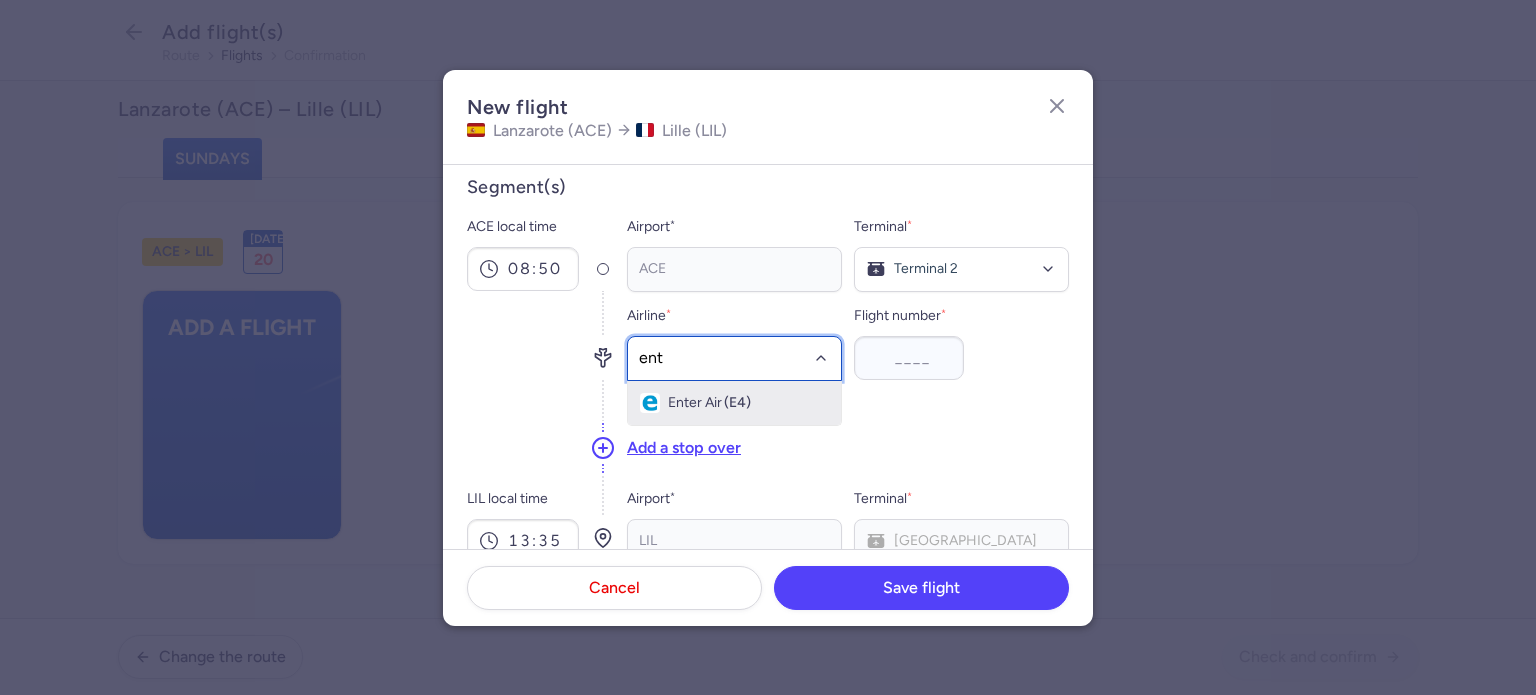 click on "Enter Air (E4)" 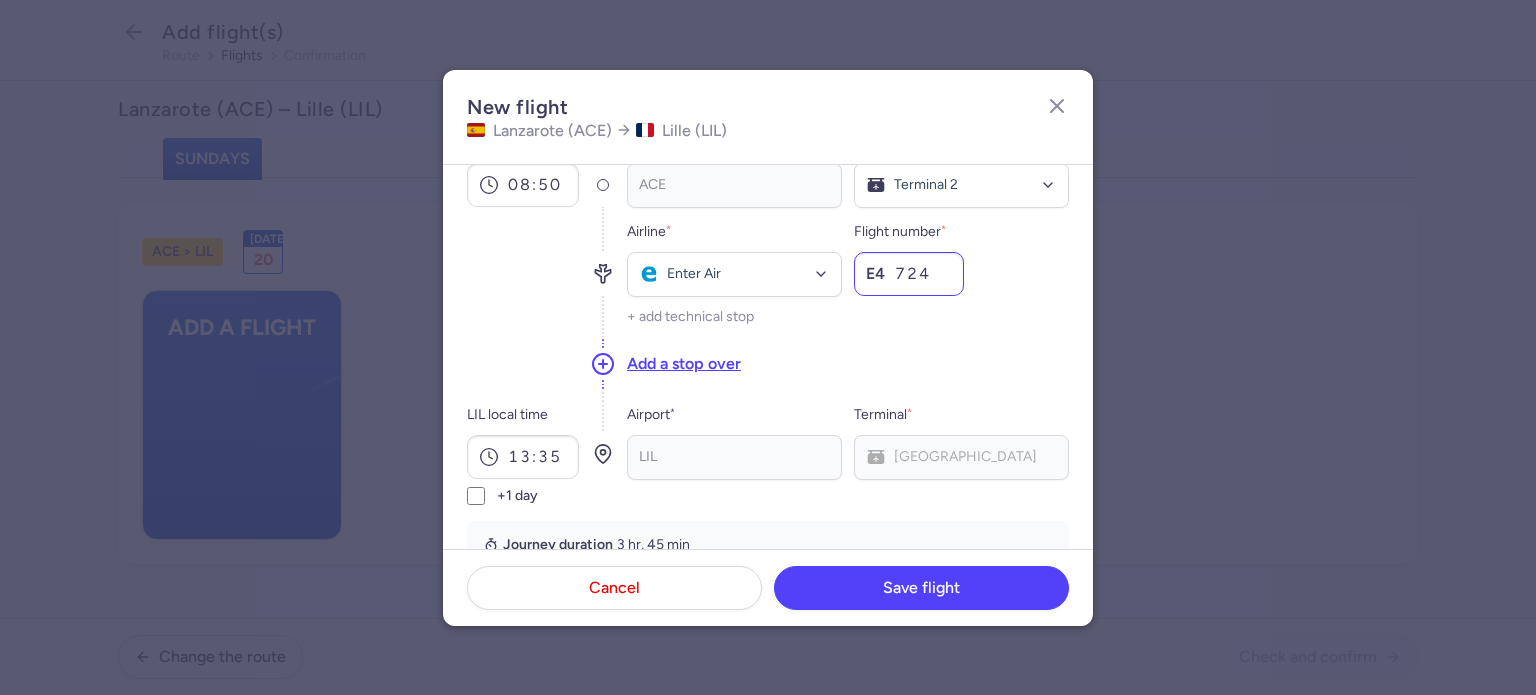 scroll, scrollTop: 313, scrollLeft: 0, axis: vertical 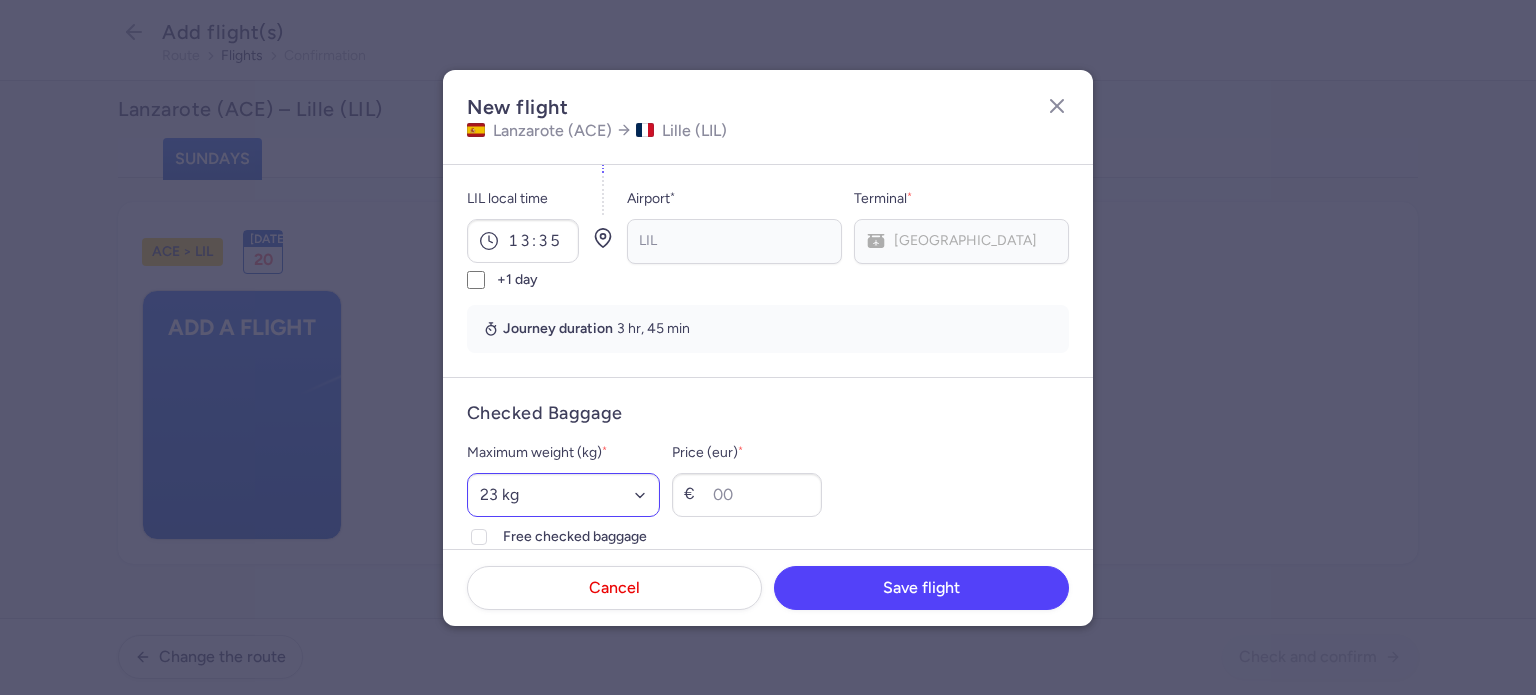 type on "724" 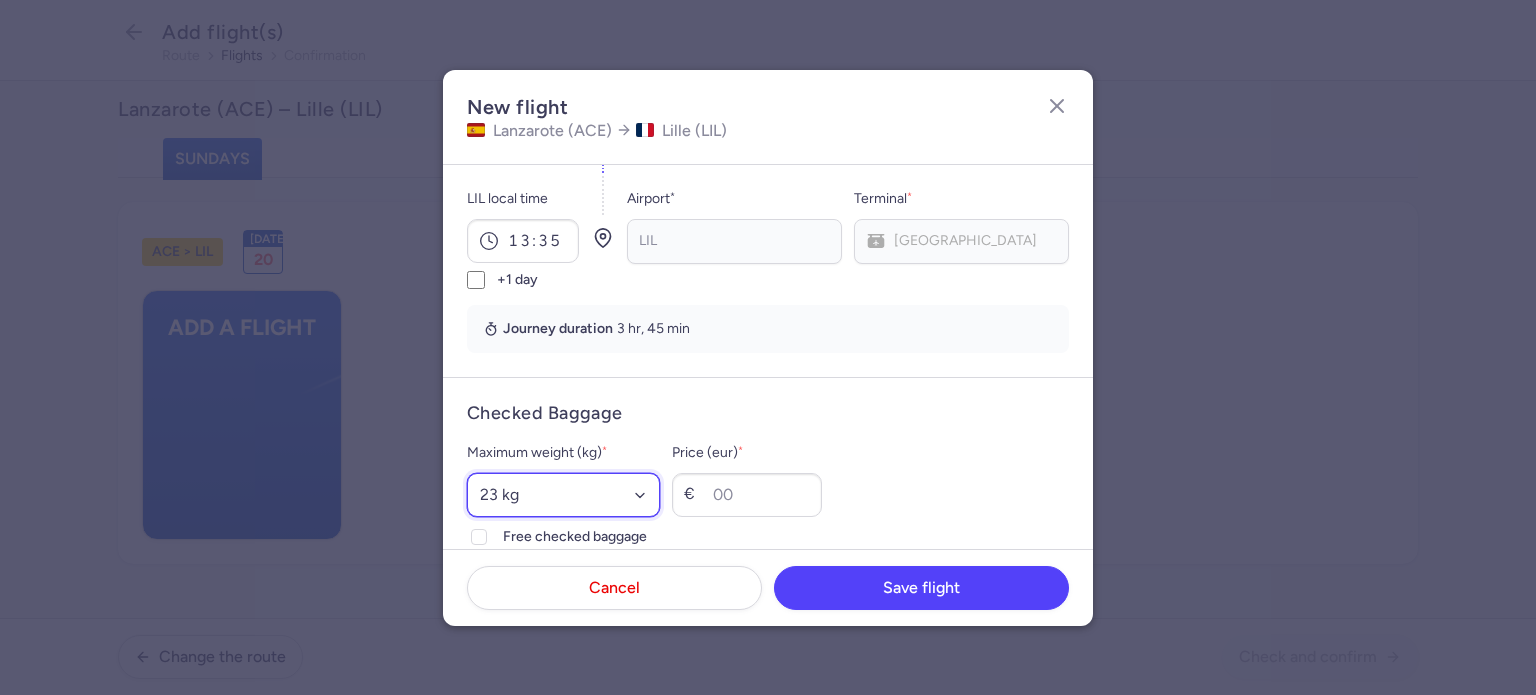 click on "Select an option 15 kg 16 kg 17 kg 18 kg 19 kg 20 kg 21 kg 22 kg 23 kg 24 kg 25 kg 26 kg 27 kg 28 kg 29 kg 30 kg 31 kg 32 kg 33 kg 34 kg 35 kg" at bounding box center [563, 495] 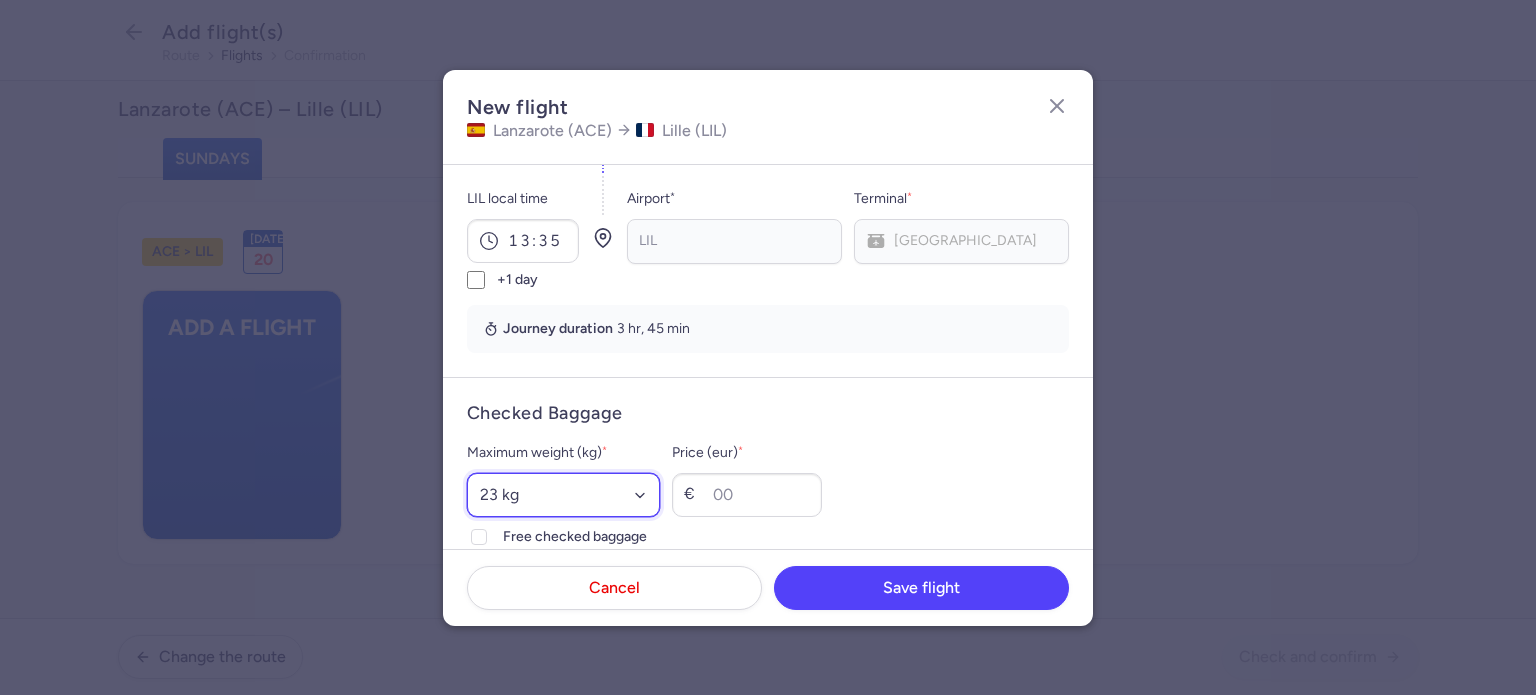 select on "20" 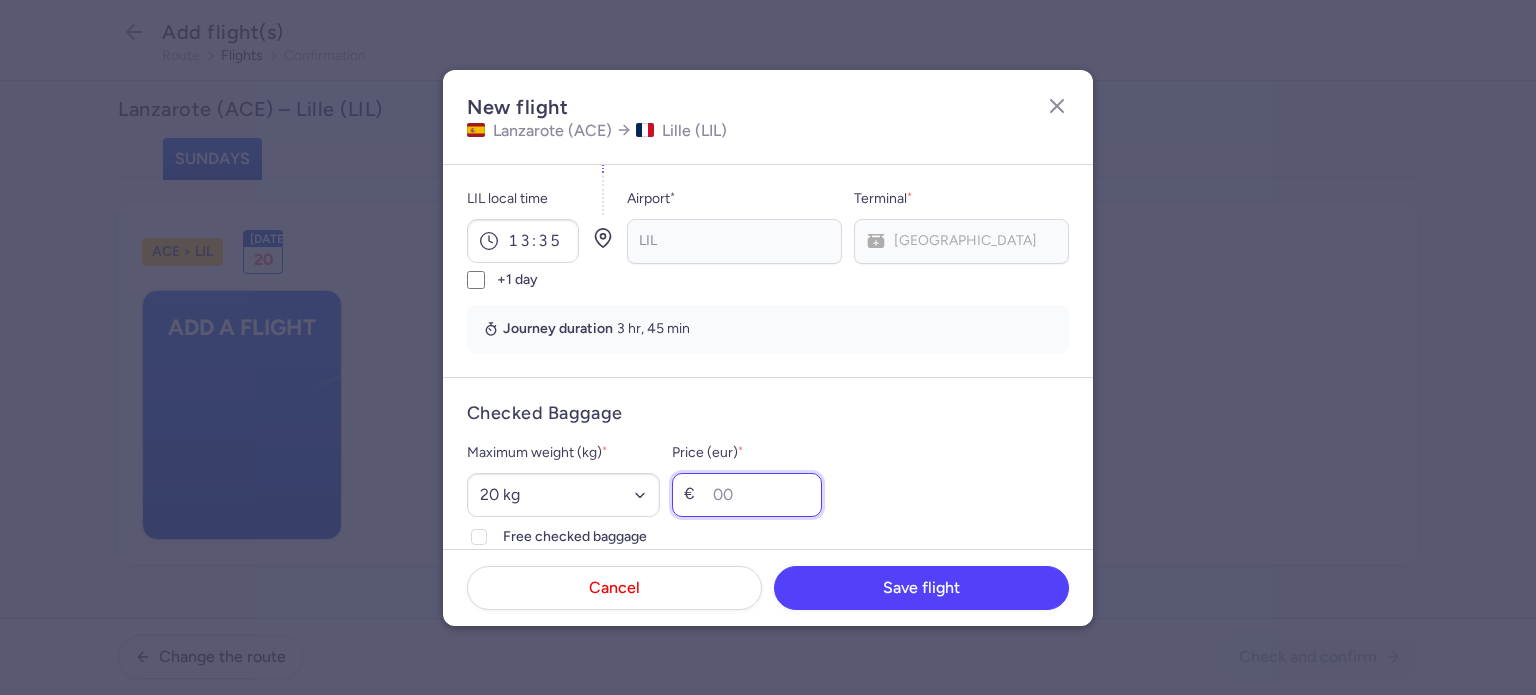 click on "Price (eur)  *" at bounding box center [747, 495] 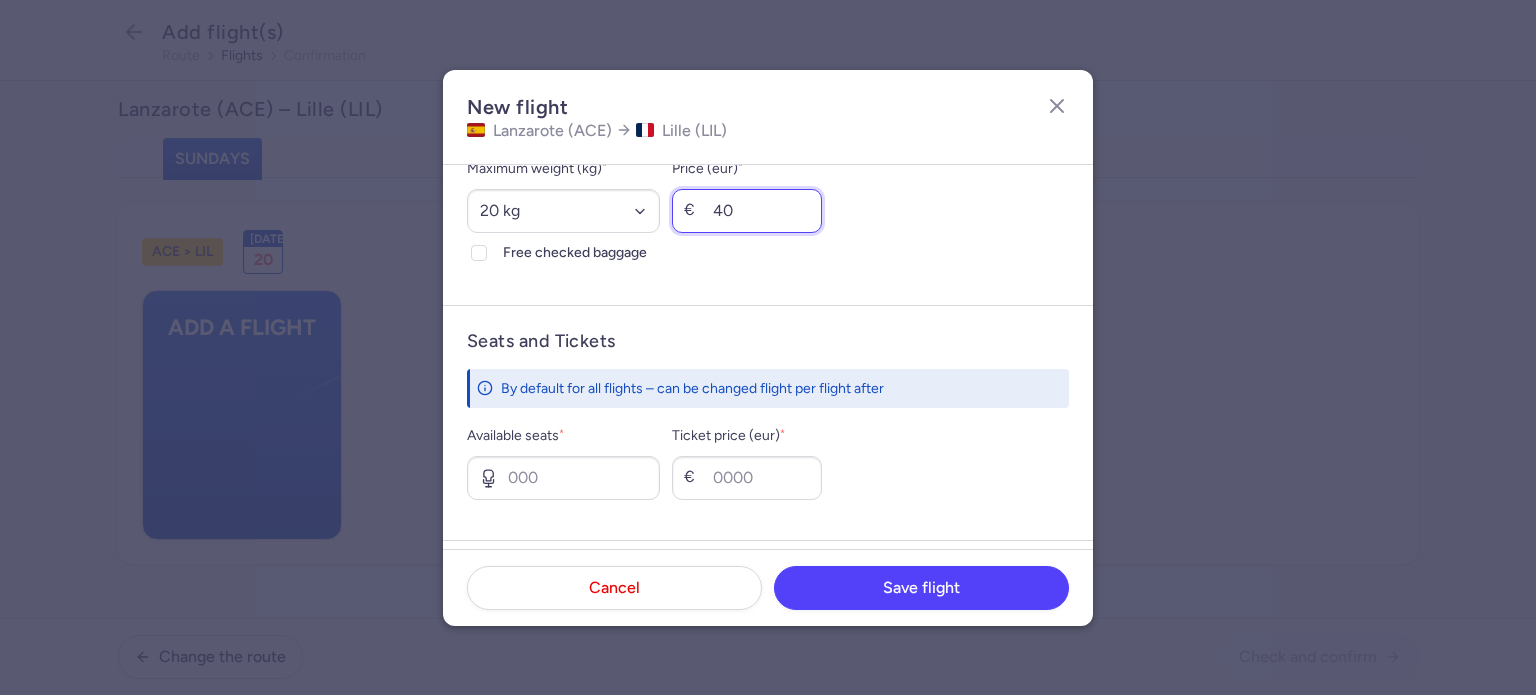 scroll, scrollTop: 613, scrollLeft: 0, axis: vertical 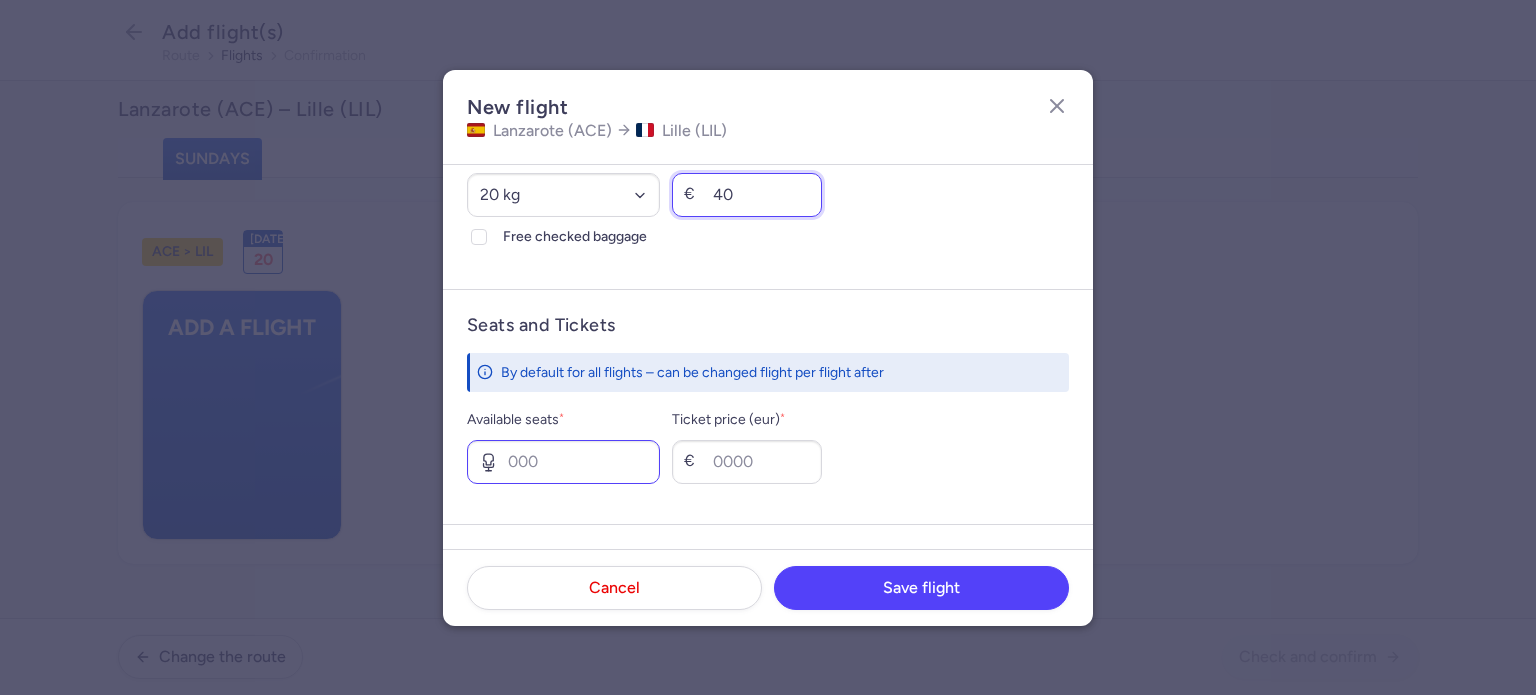 type on "40" 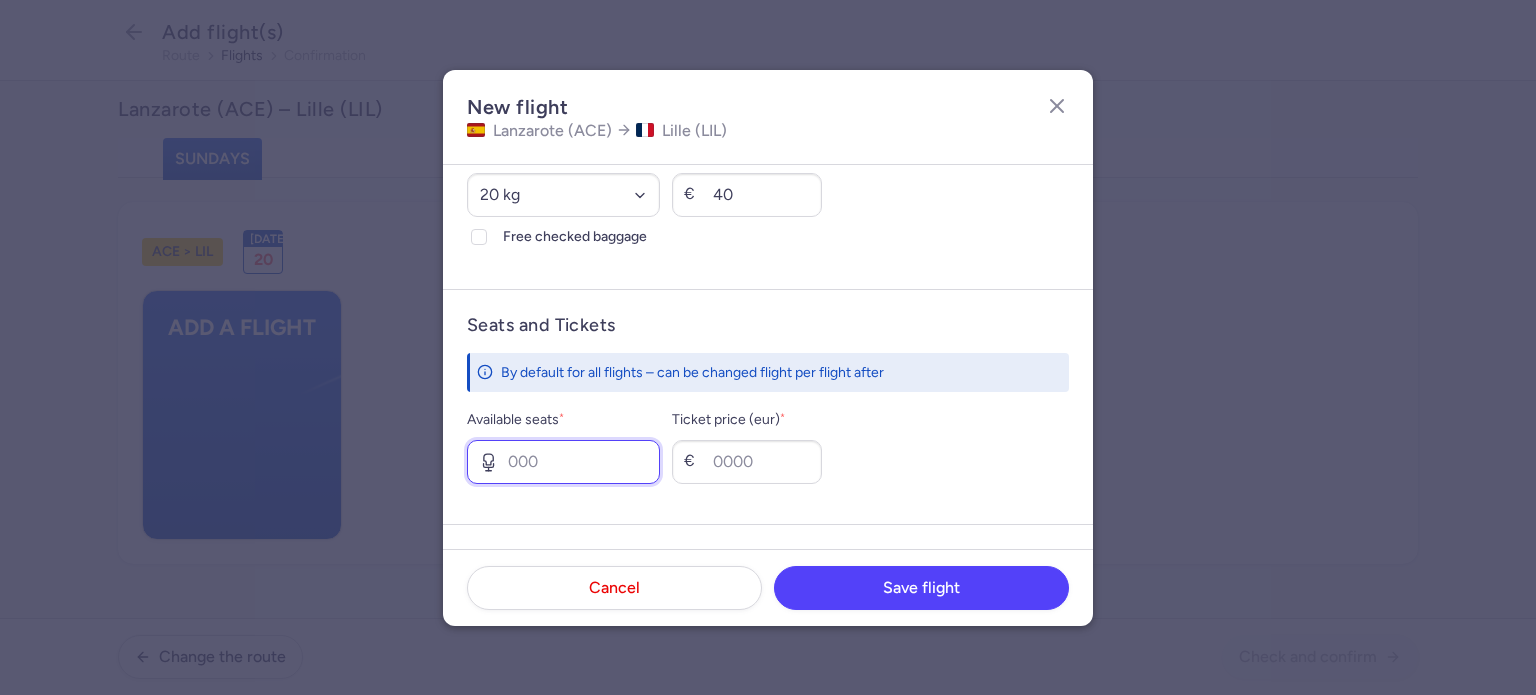 click on "Available seats  *" at bounding box center (563, 462) 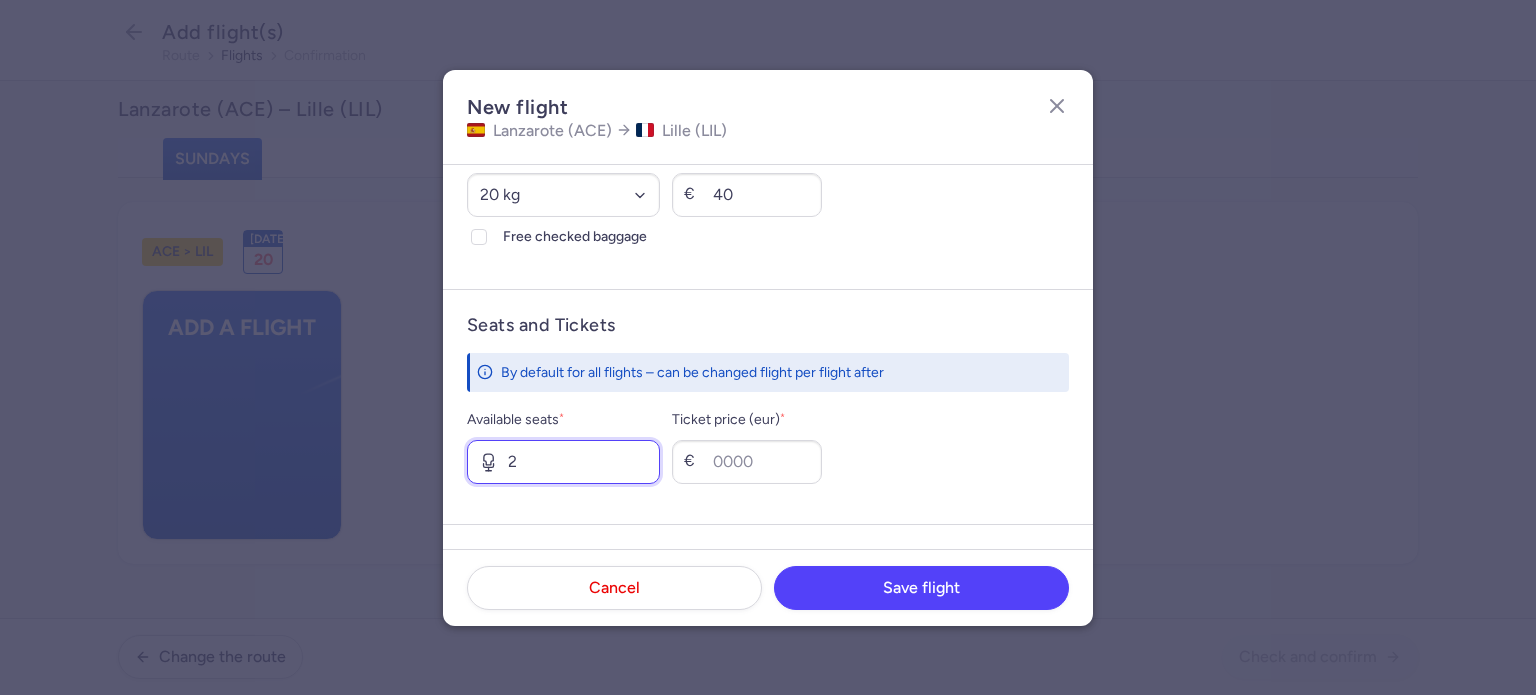 type on "2" 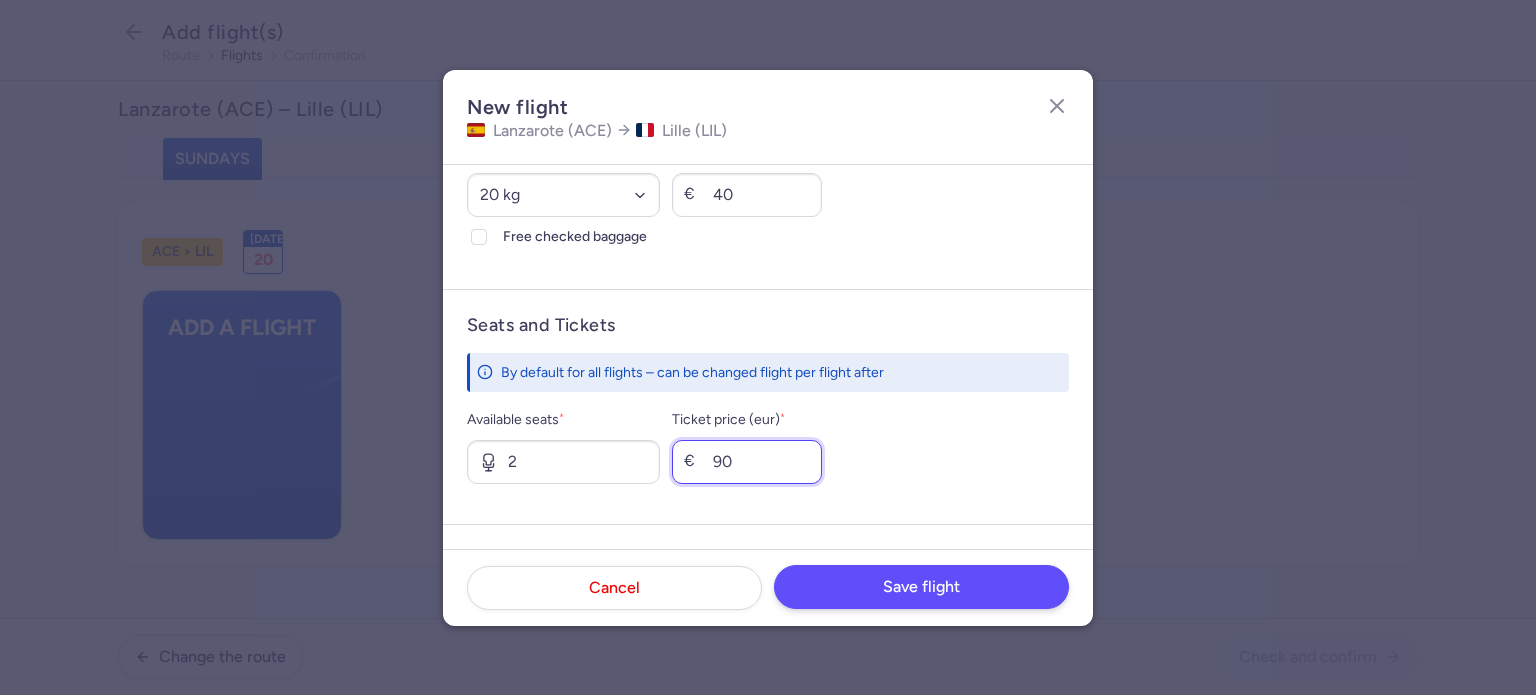 type on "90" 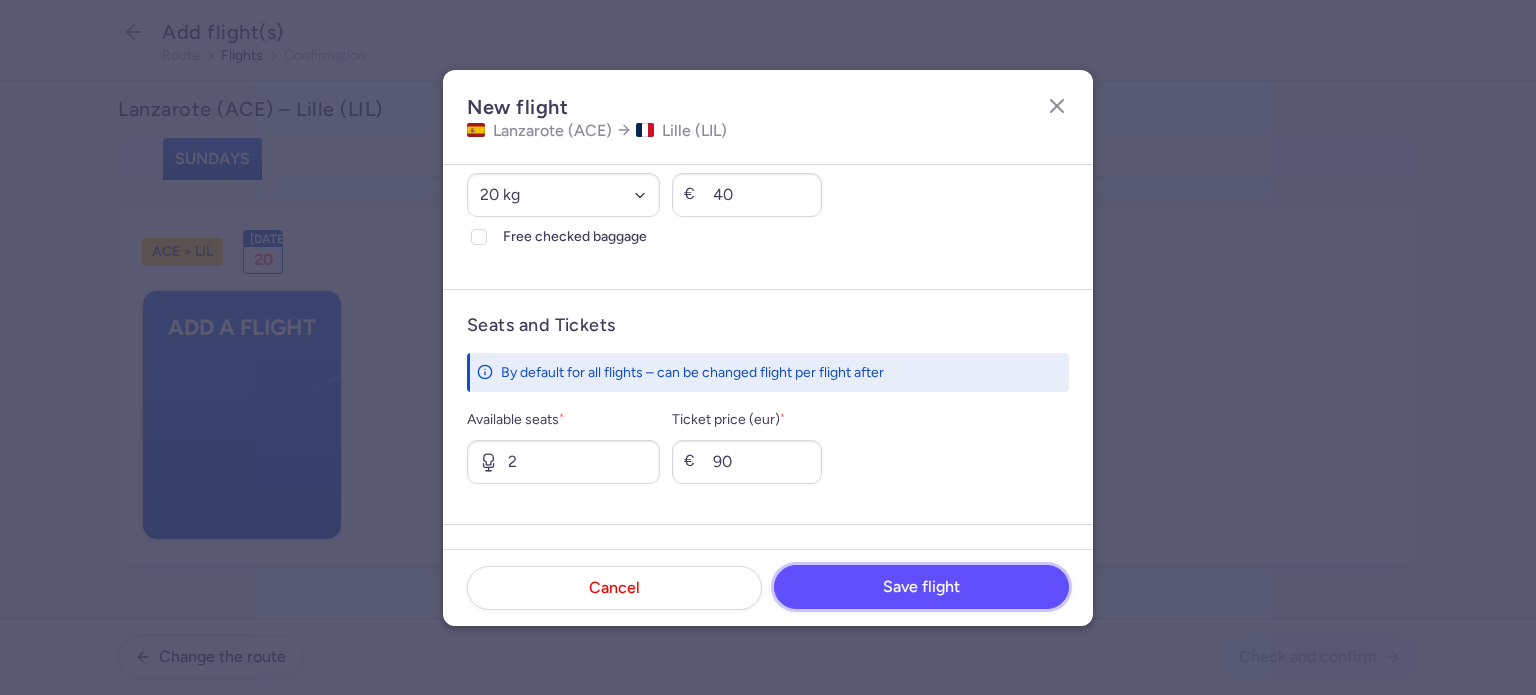 click on "Save flight" at bounding box center [921, 587] 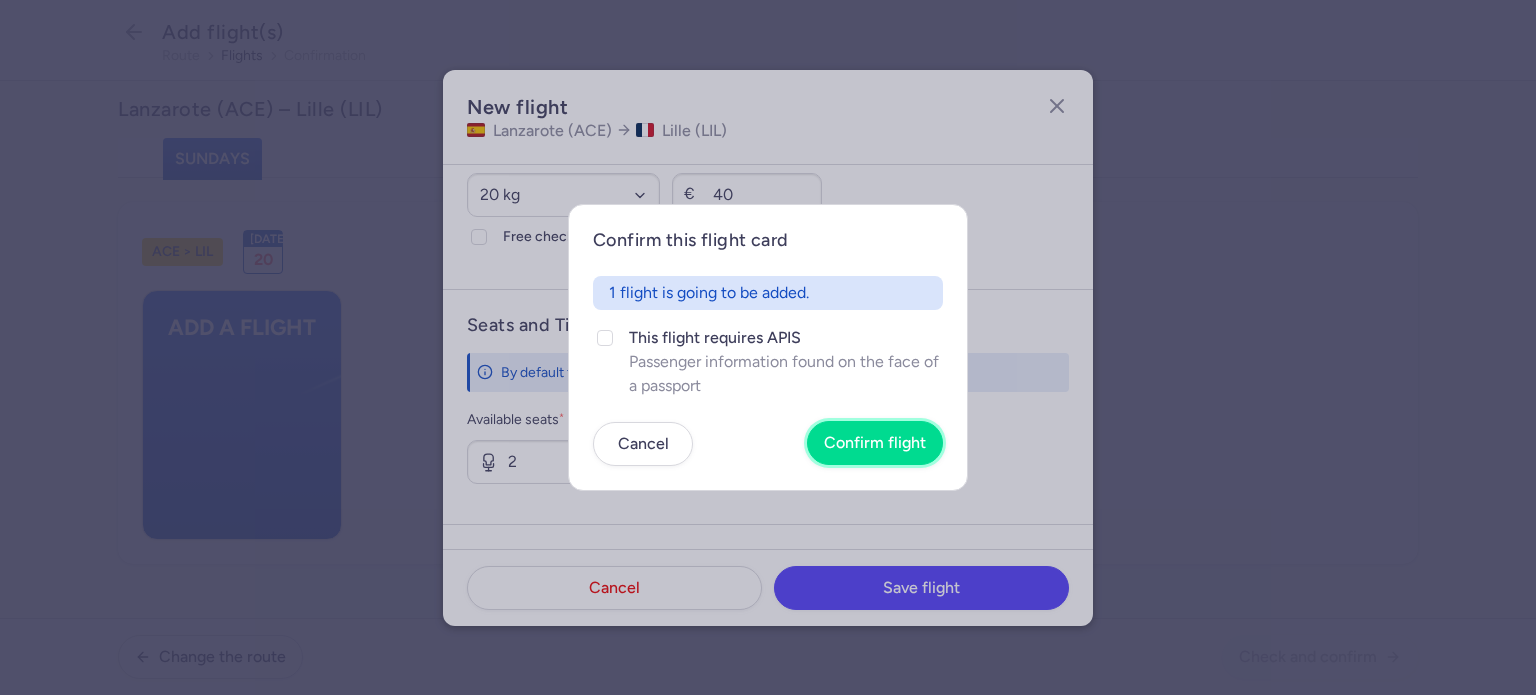 click on "Confirm flight" at bounding box center [875, 443] 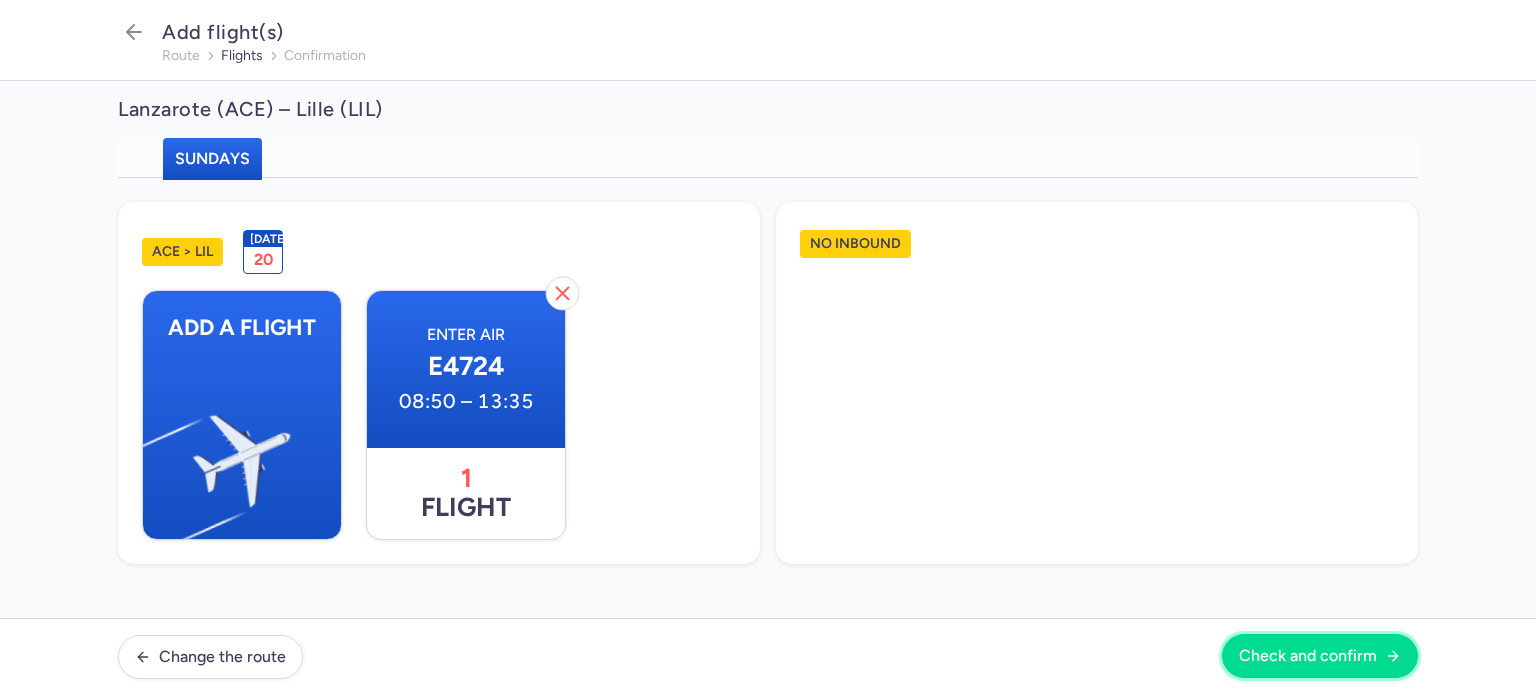 click on "Check and confirm" at bounding box center [1320, 656] 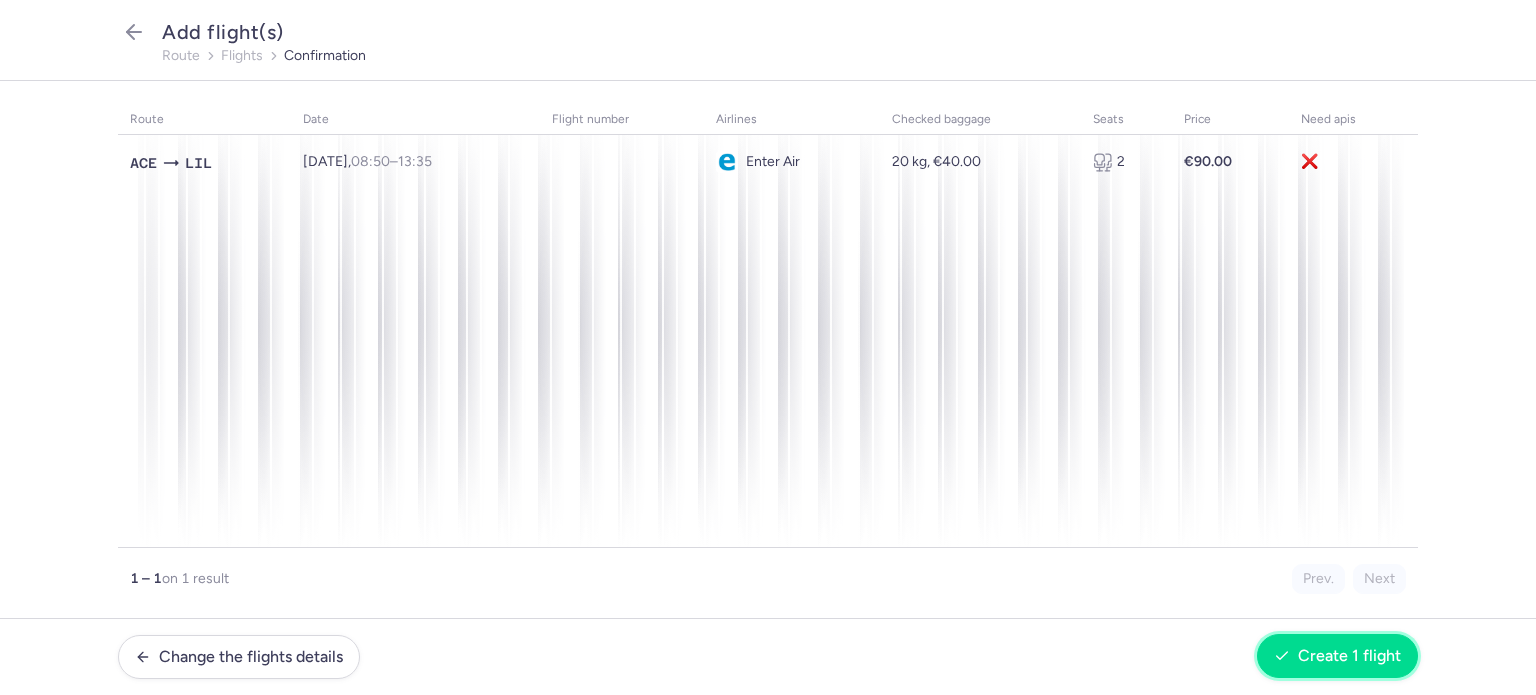 click on "Create 1 flight" at bounding box center (1349, 656) 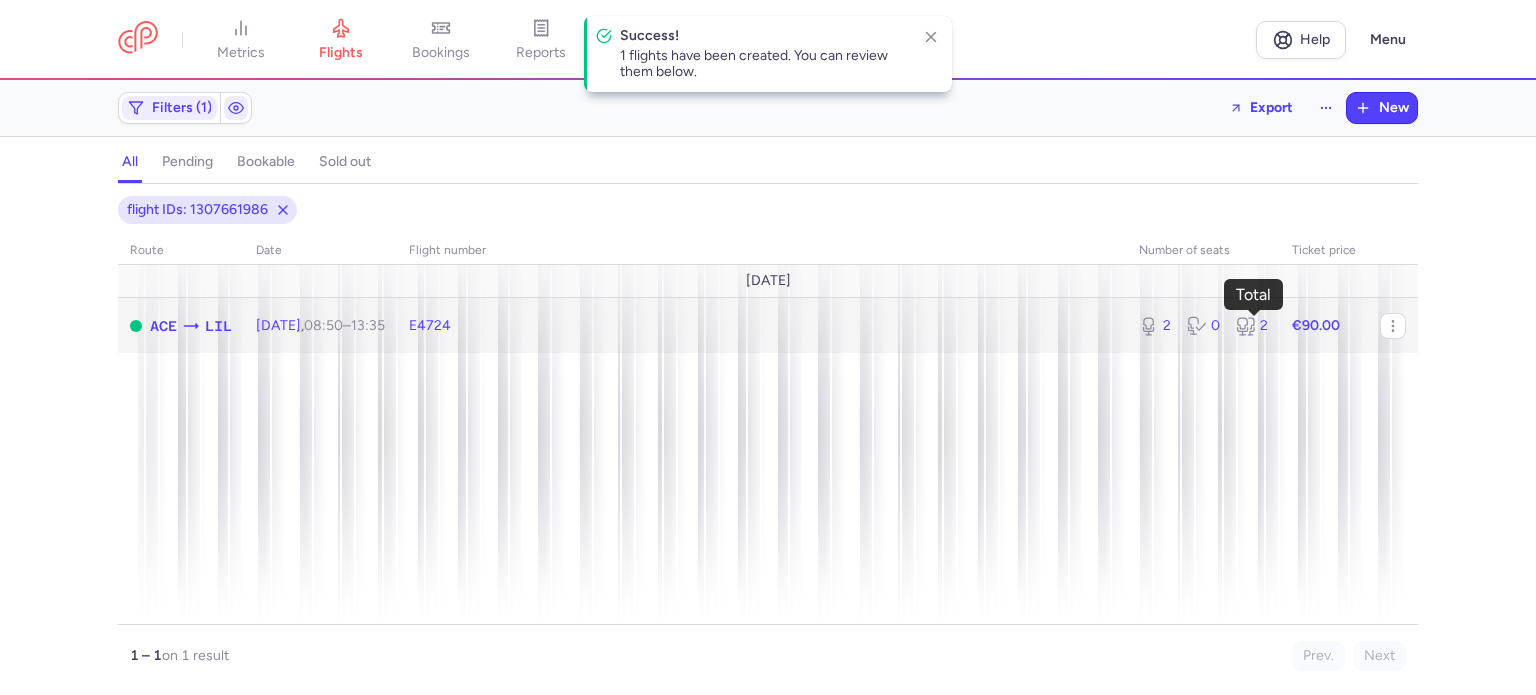 click on "2" at bounding box center [1252, 326] 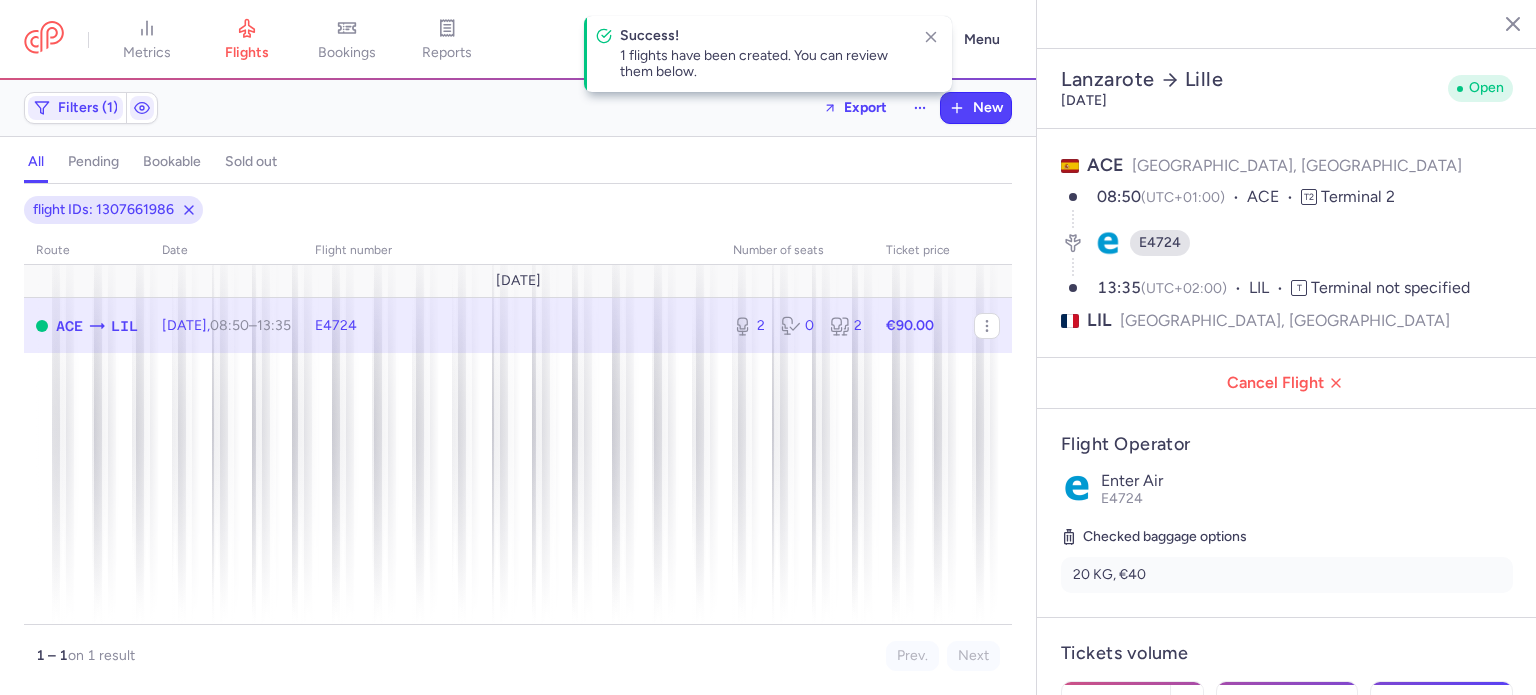 scroll, scrollTop: 500, scrollLeft: 0, axis: vertical 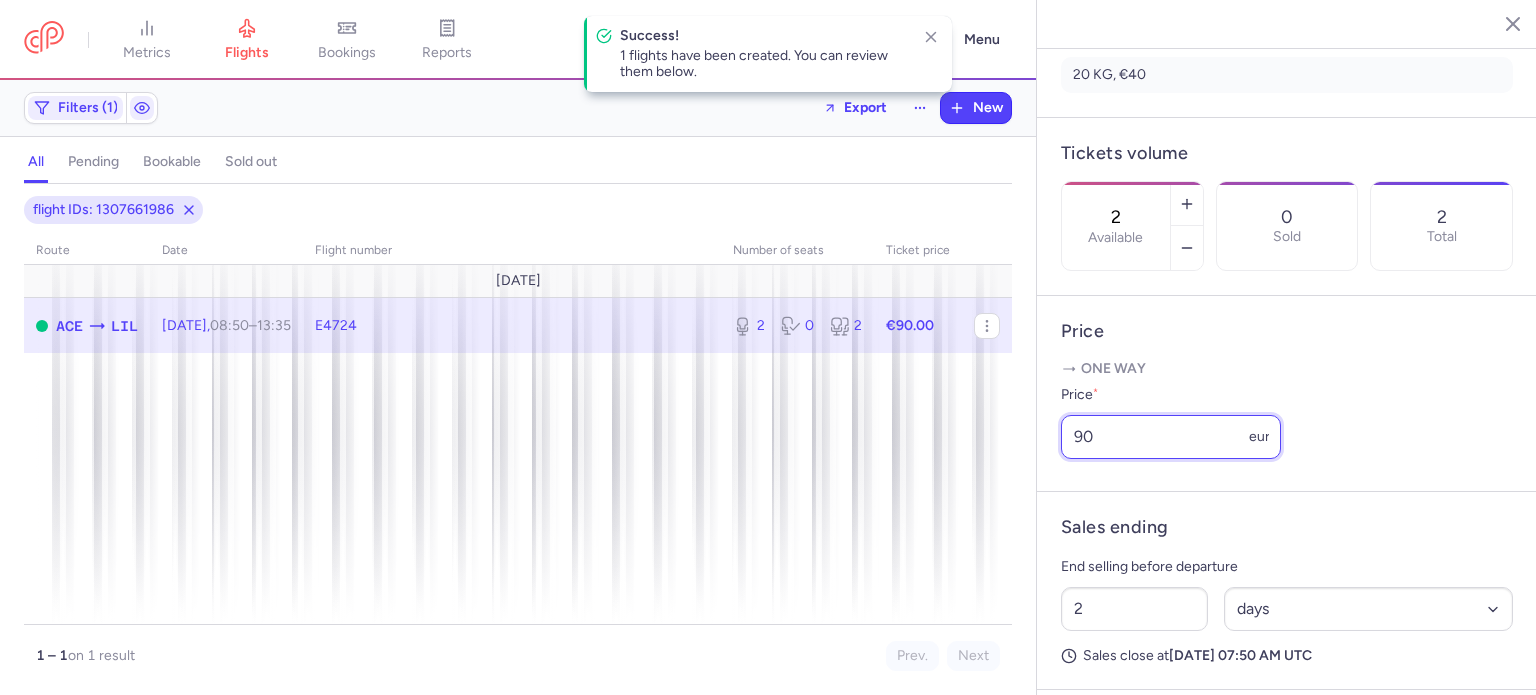 drag, startPoint x: 1144, startPoint y: 491, endPoint x: 971, endPoint y: 484, distance: 173.14156 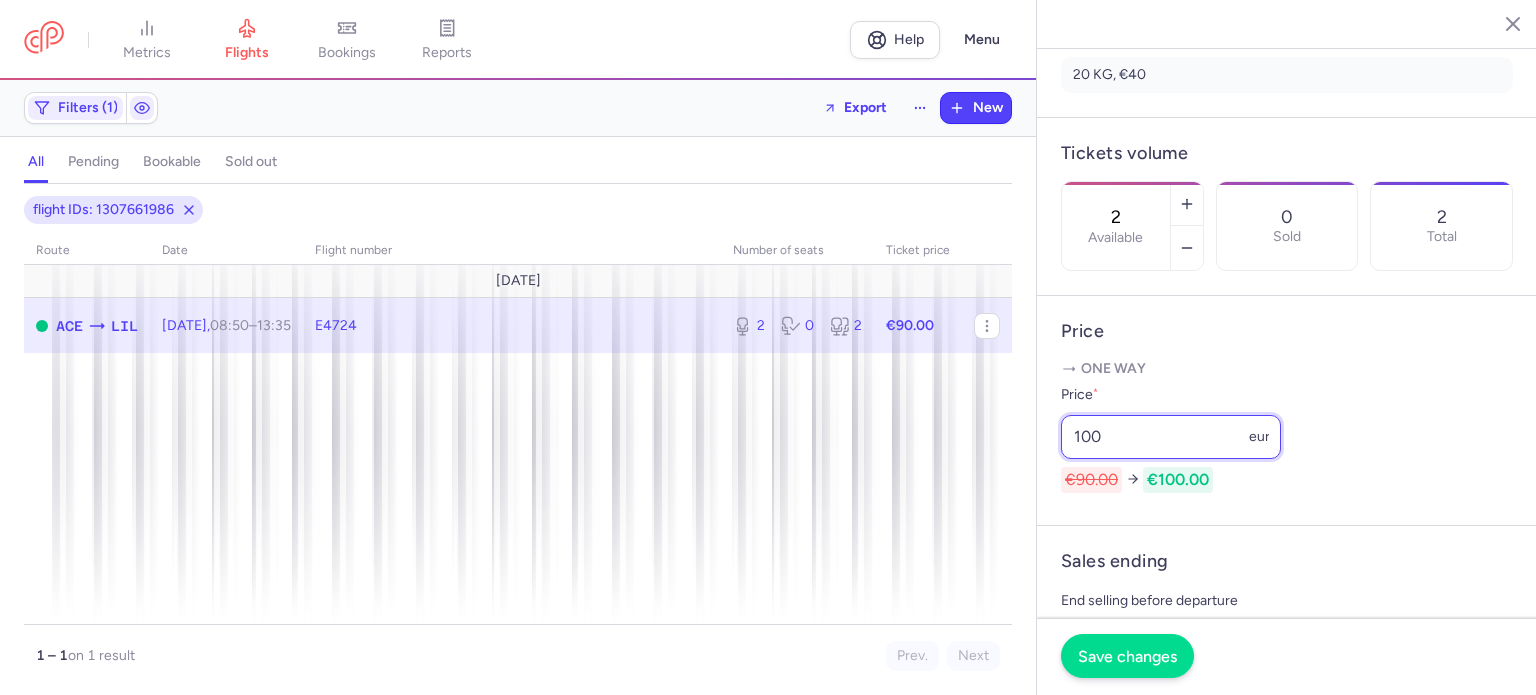 type on "100" 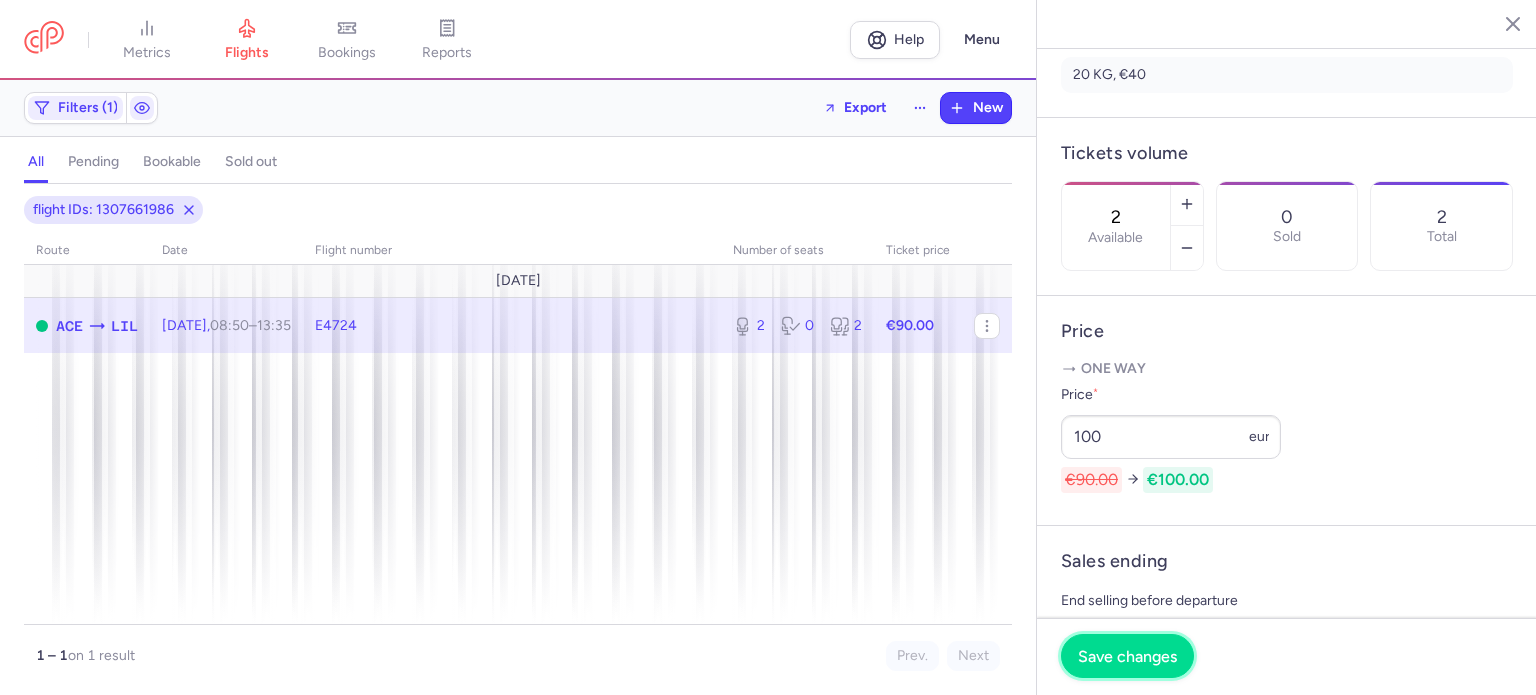 click on "Save changes" at bounding box center [1127, 656] 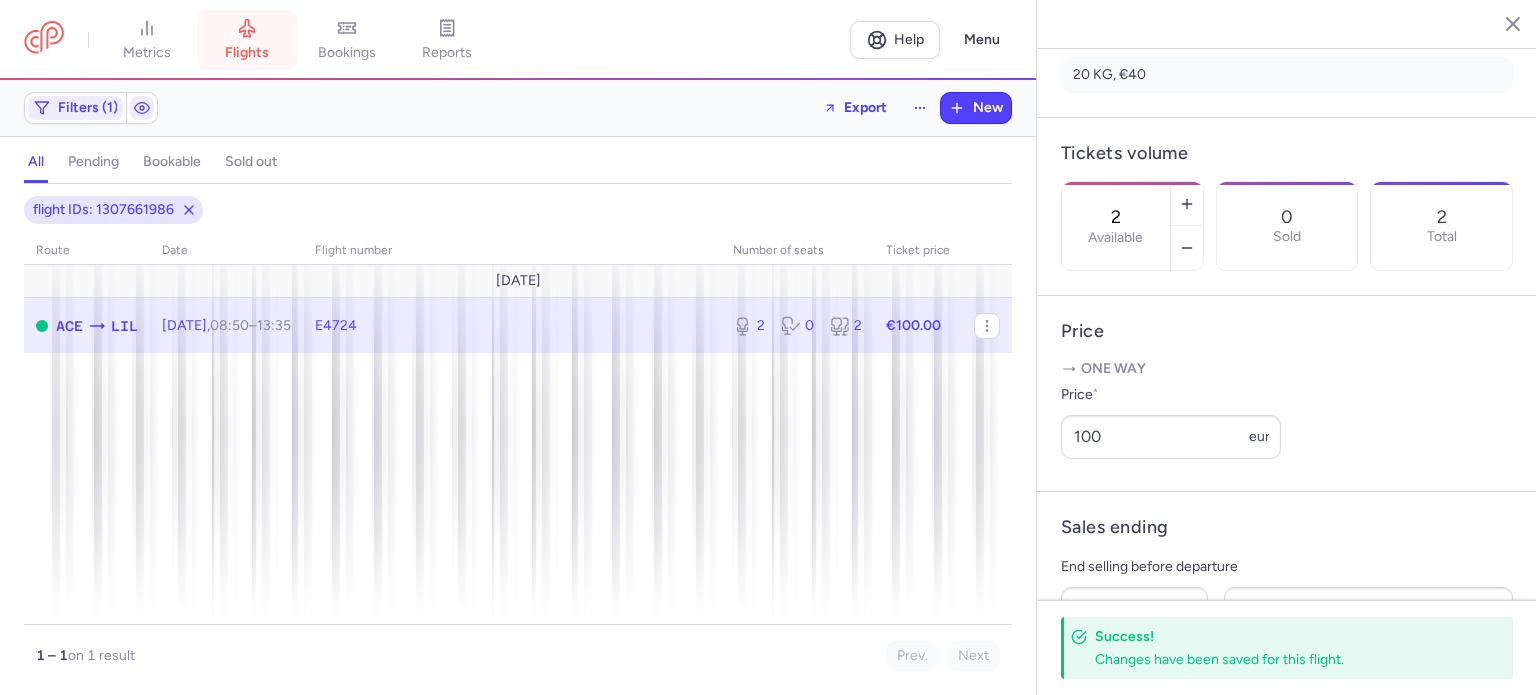 click on "flights" at bounding box center [247, 53] 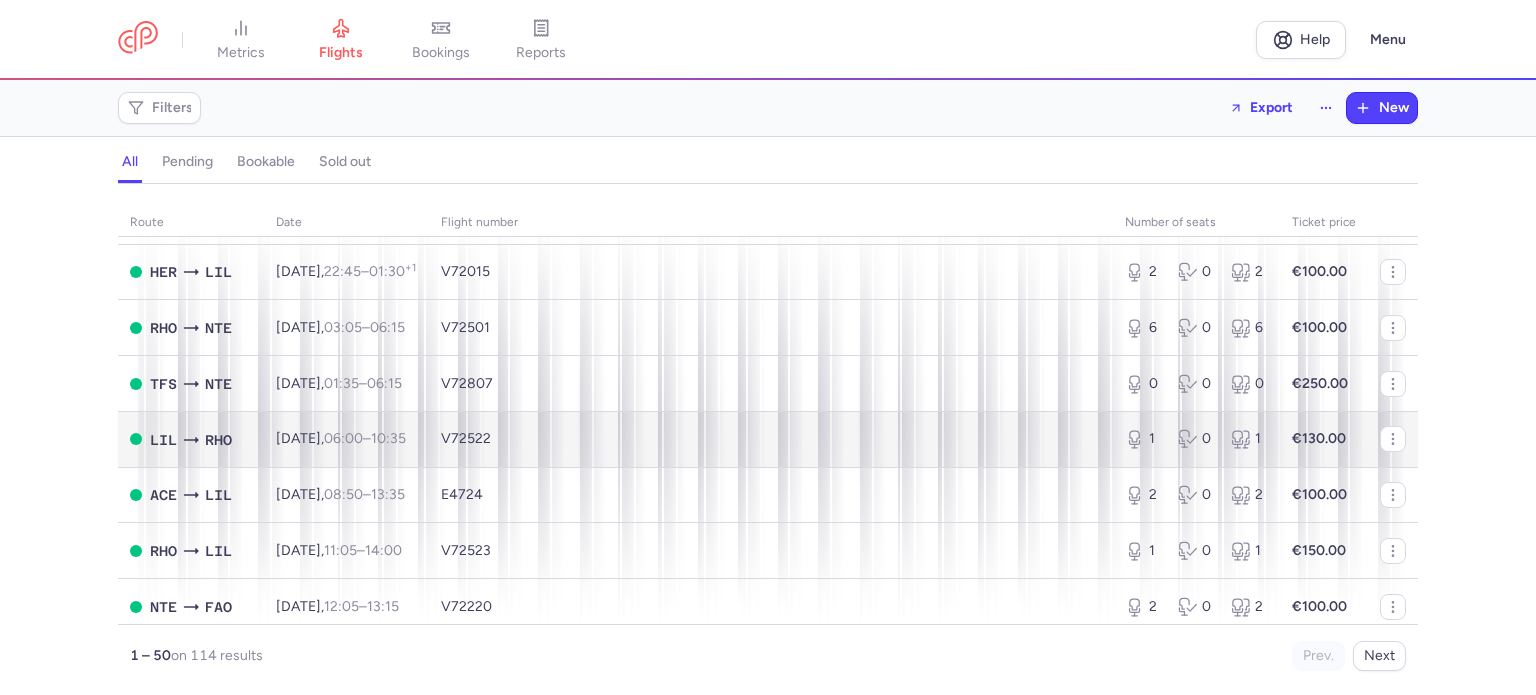 scroll, scrollTop: 2496, scrollLeft: 0, axis: vertical 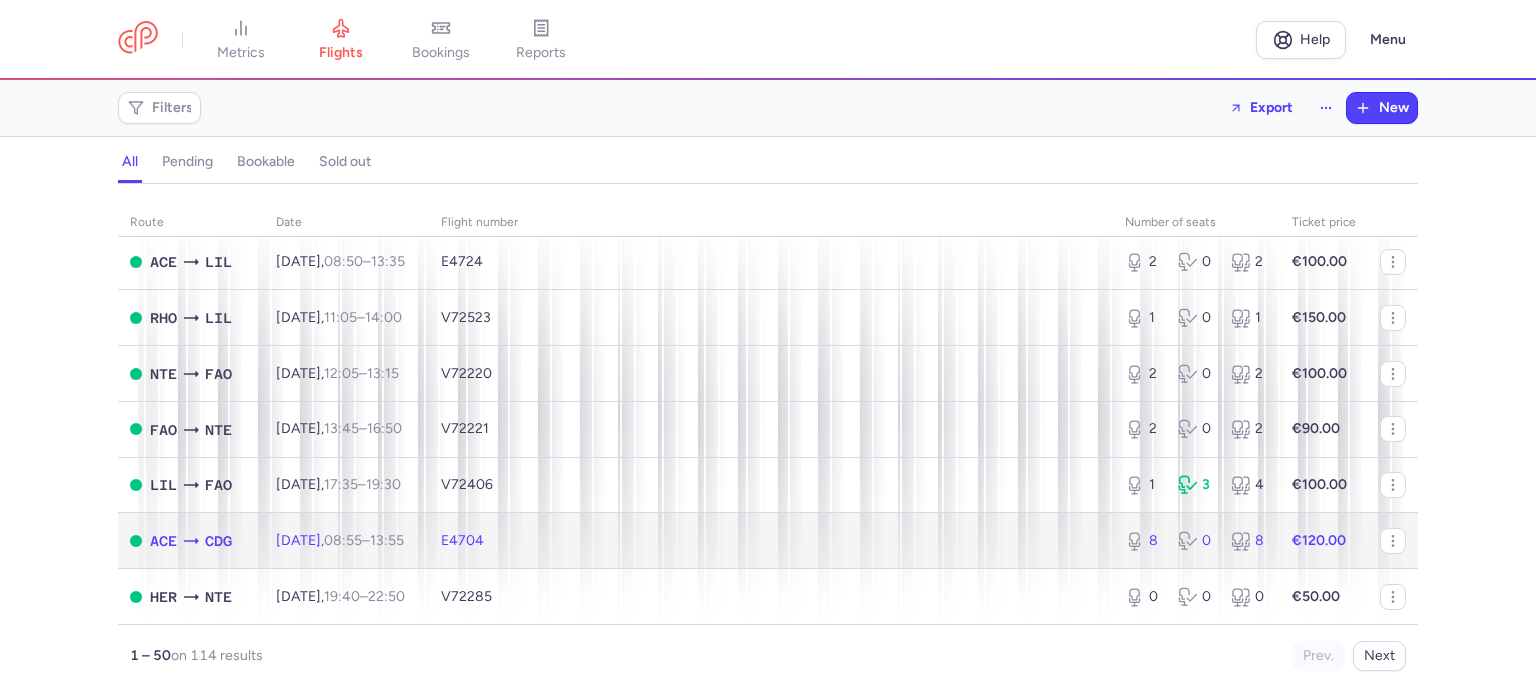click on "E4704" 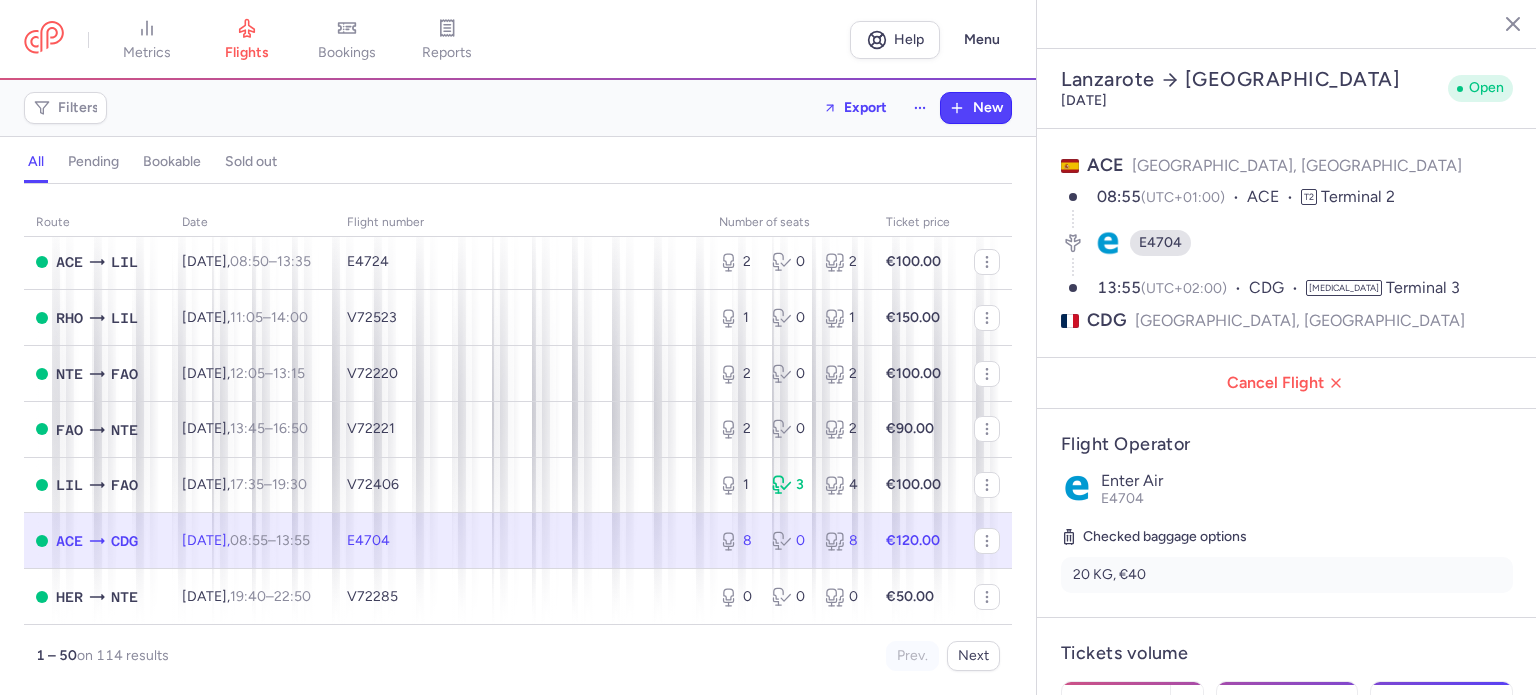 scroll, scrollTop: 100, scrollLeft: 0, axis: vertical 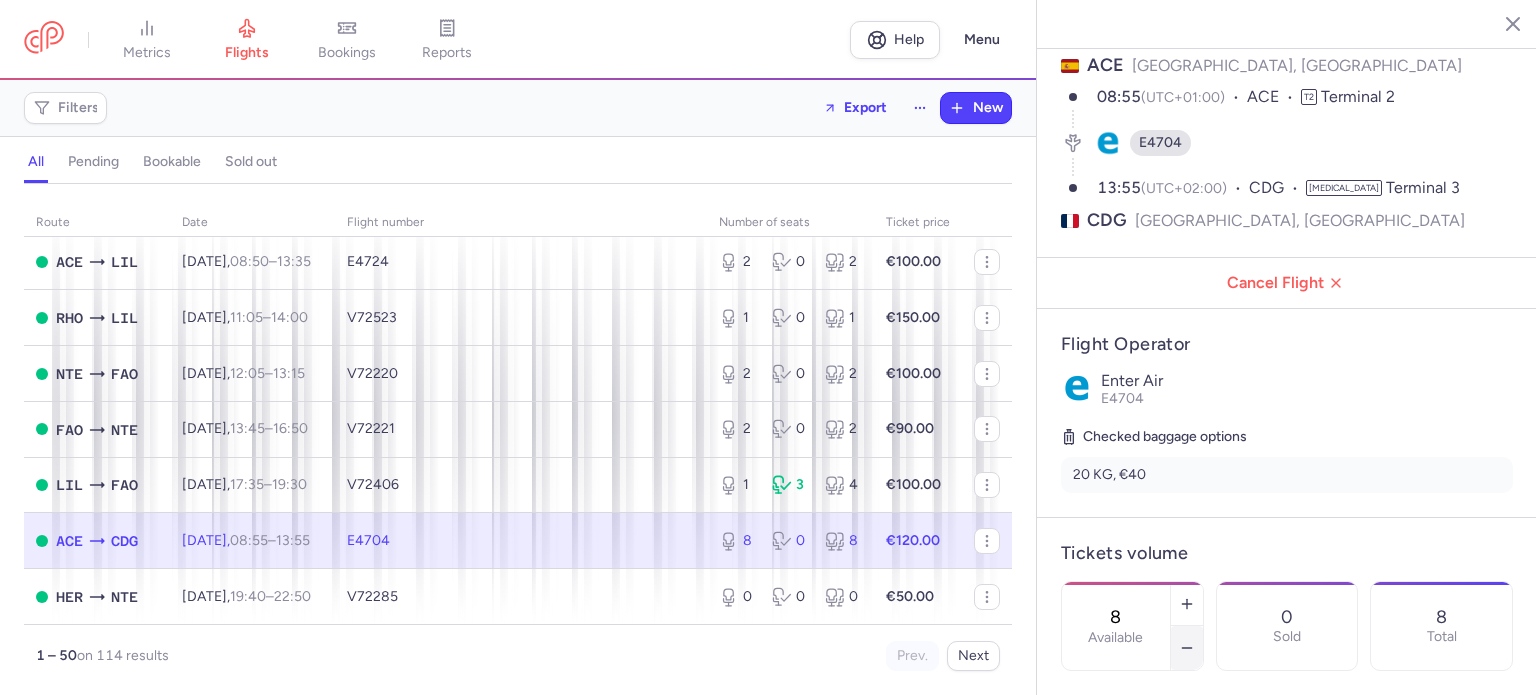 click 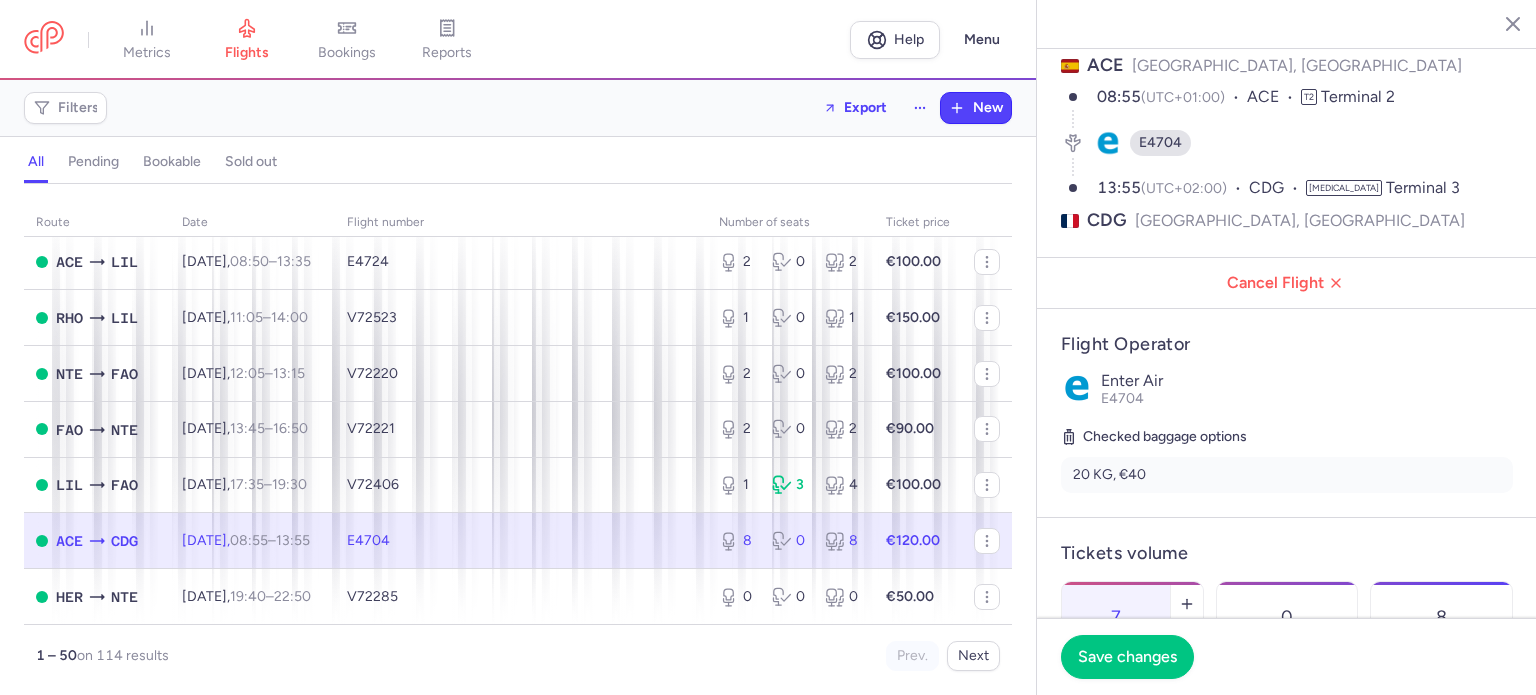 click 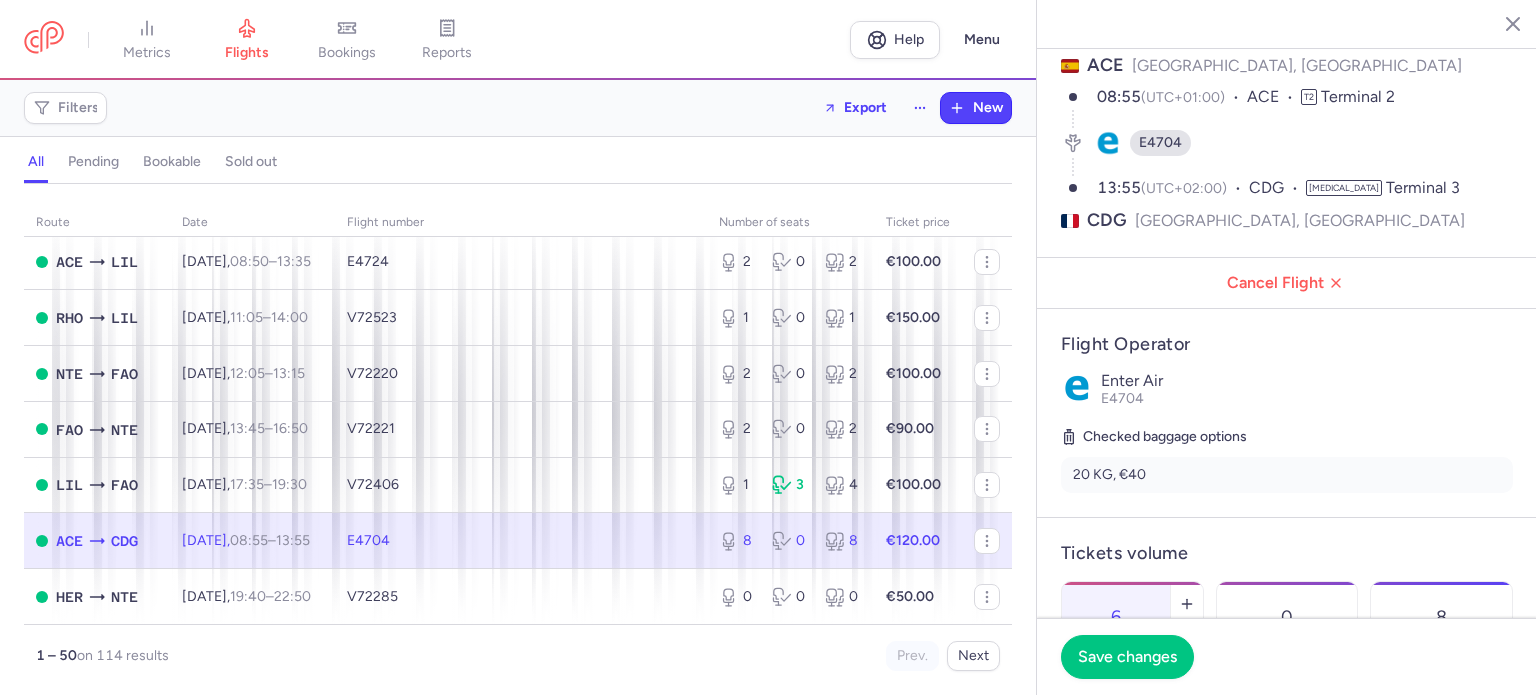 click 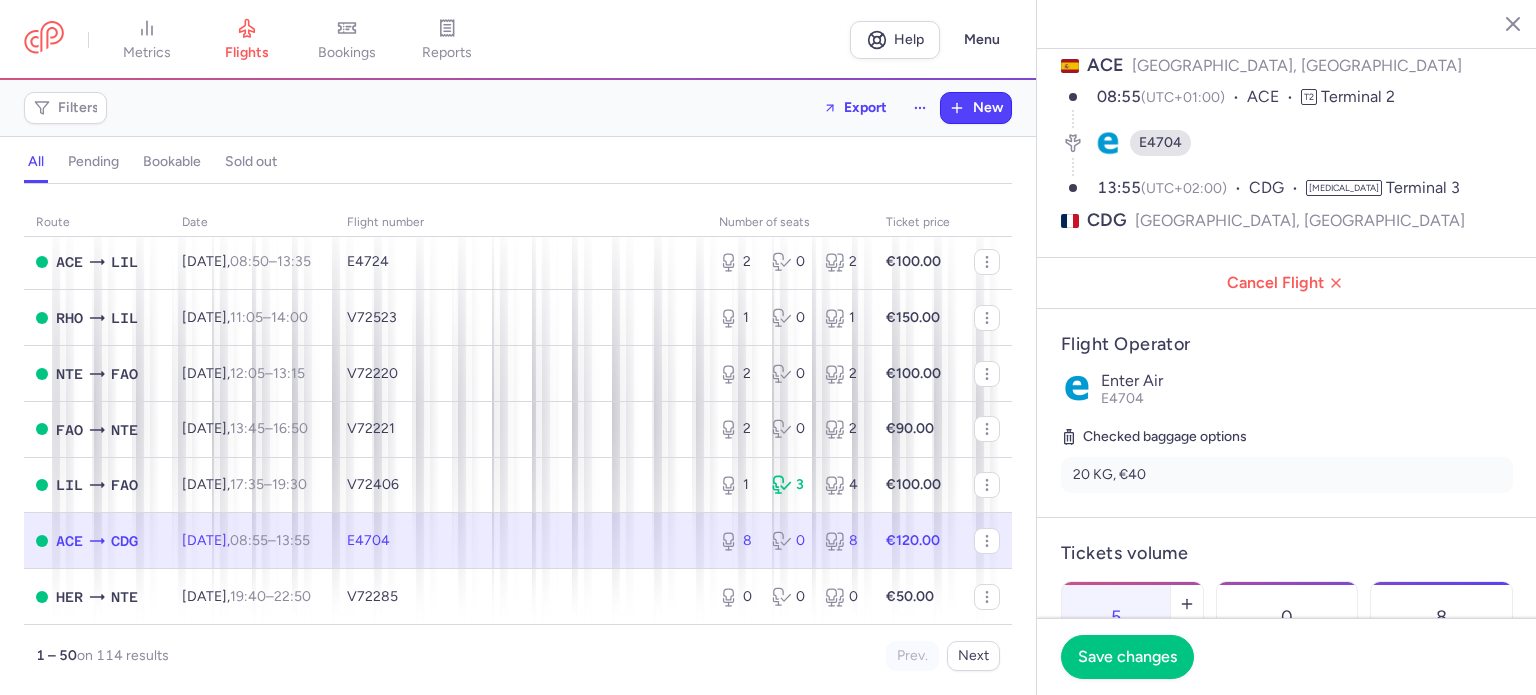 click 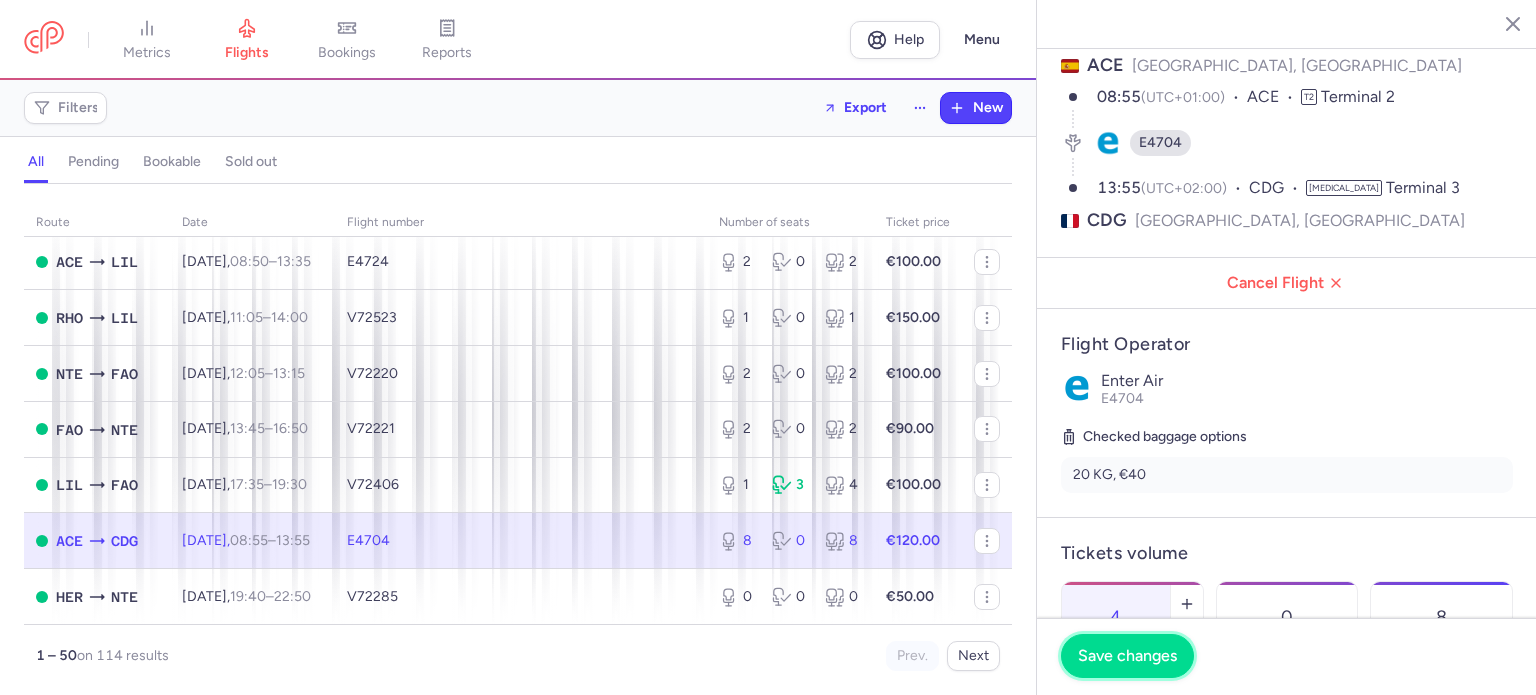 click on "Save changes" at bounding box center [1127, 656] 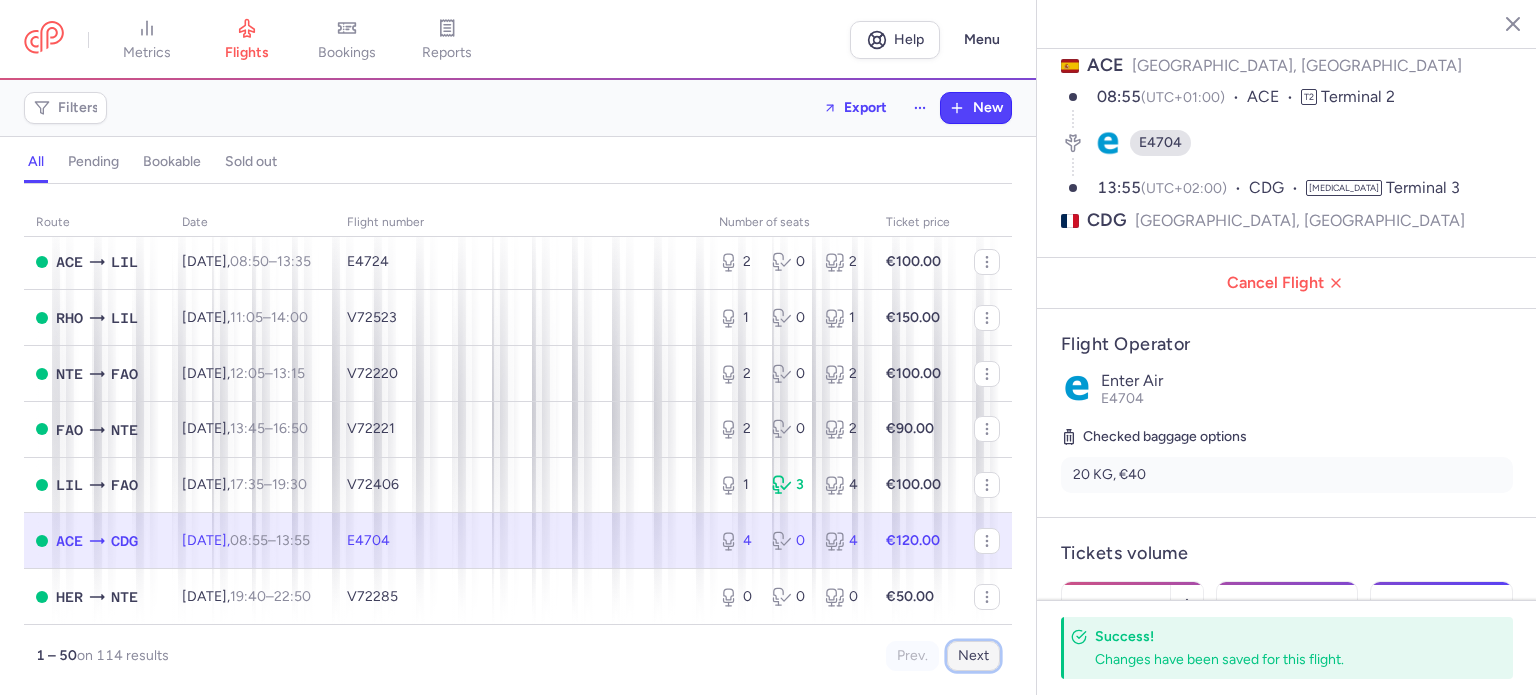 click on "Next" at bounding box center [973, 656] 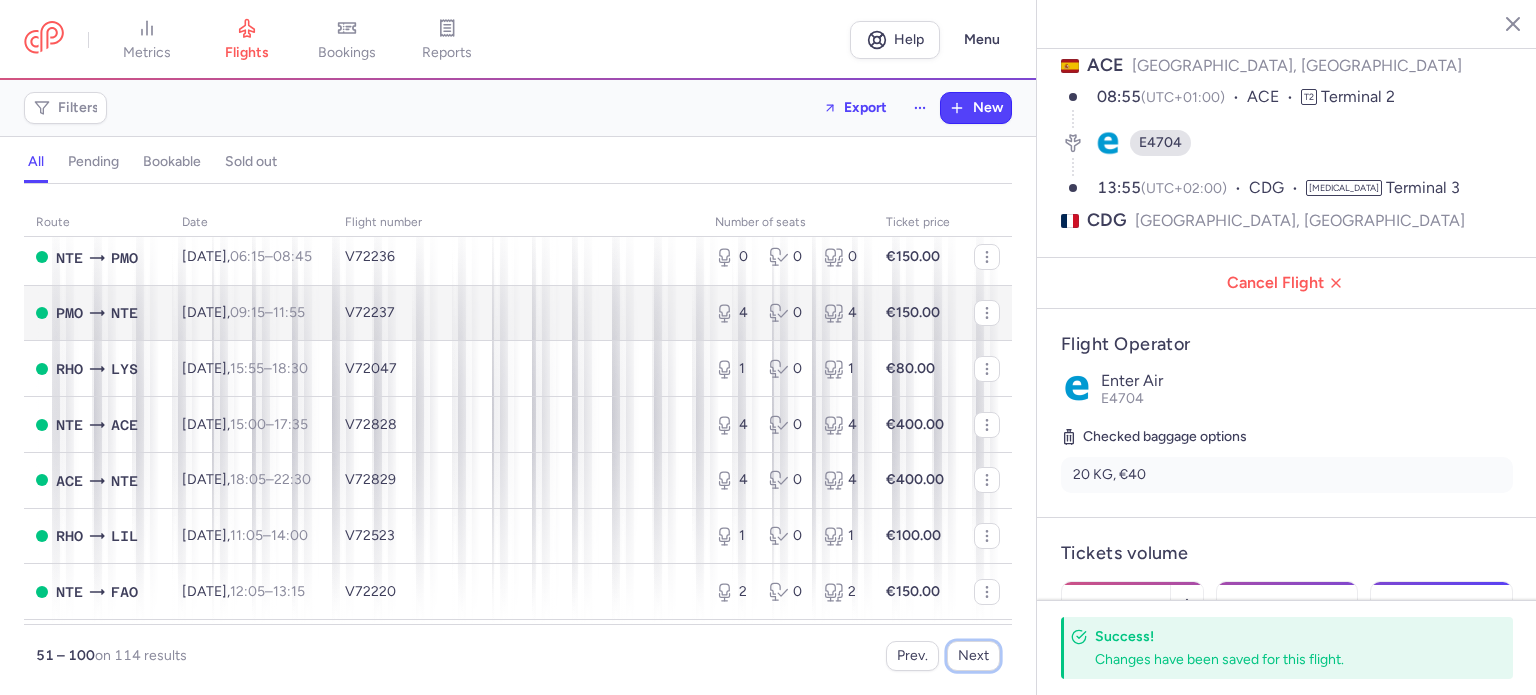 scroll, scrollTop: 400, scrollLeft: 0, axis: vertical 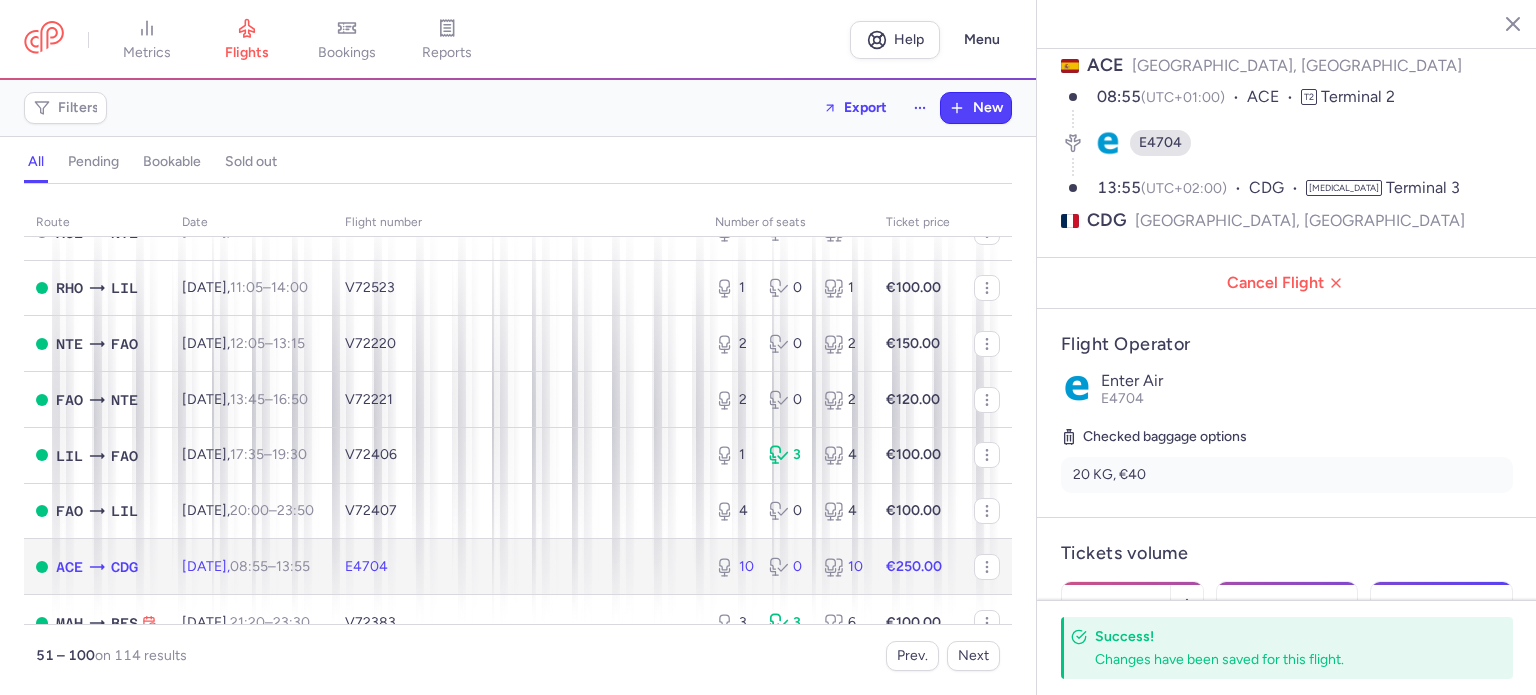 click on "08:55  –  13:55  +0" at bounding box center (270, 566) 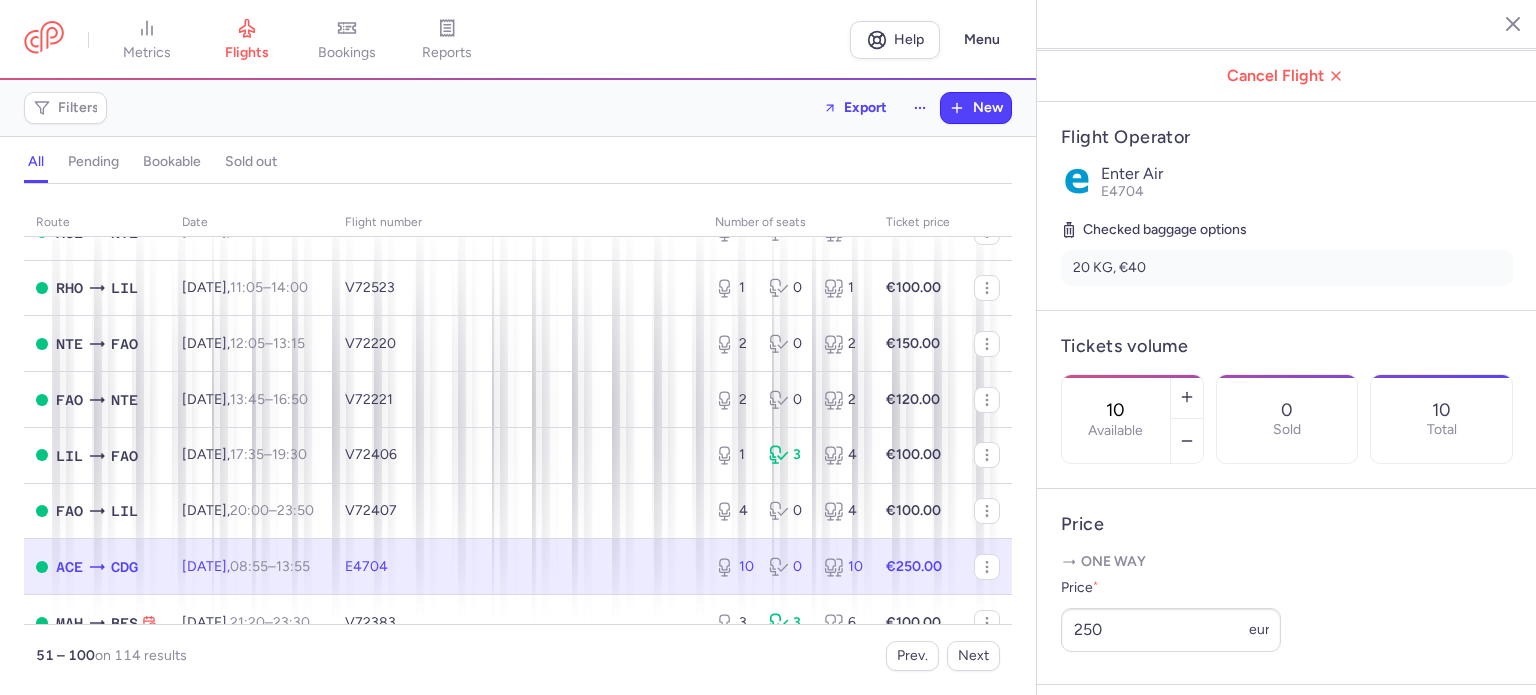 scroll, scrollTop: 400, scrollLeft: 0, axis: vertical 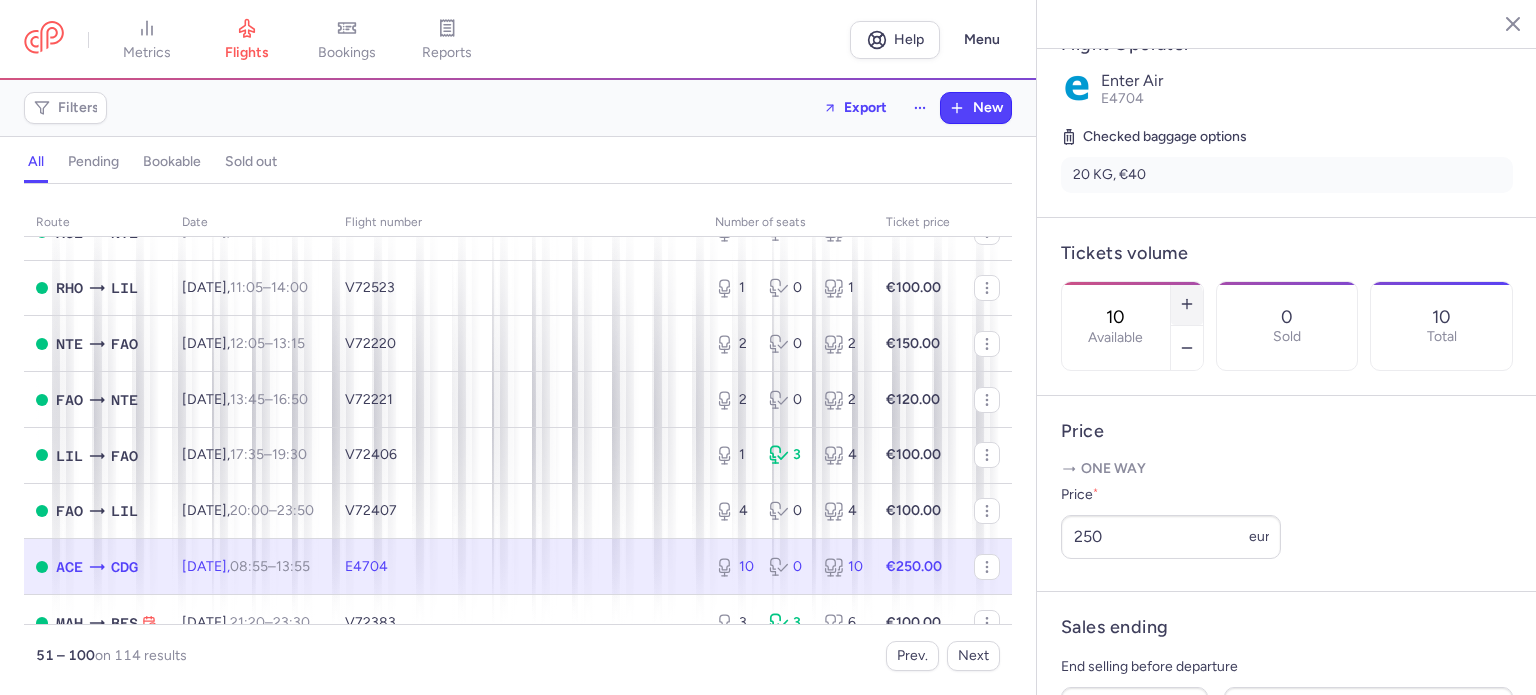 click 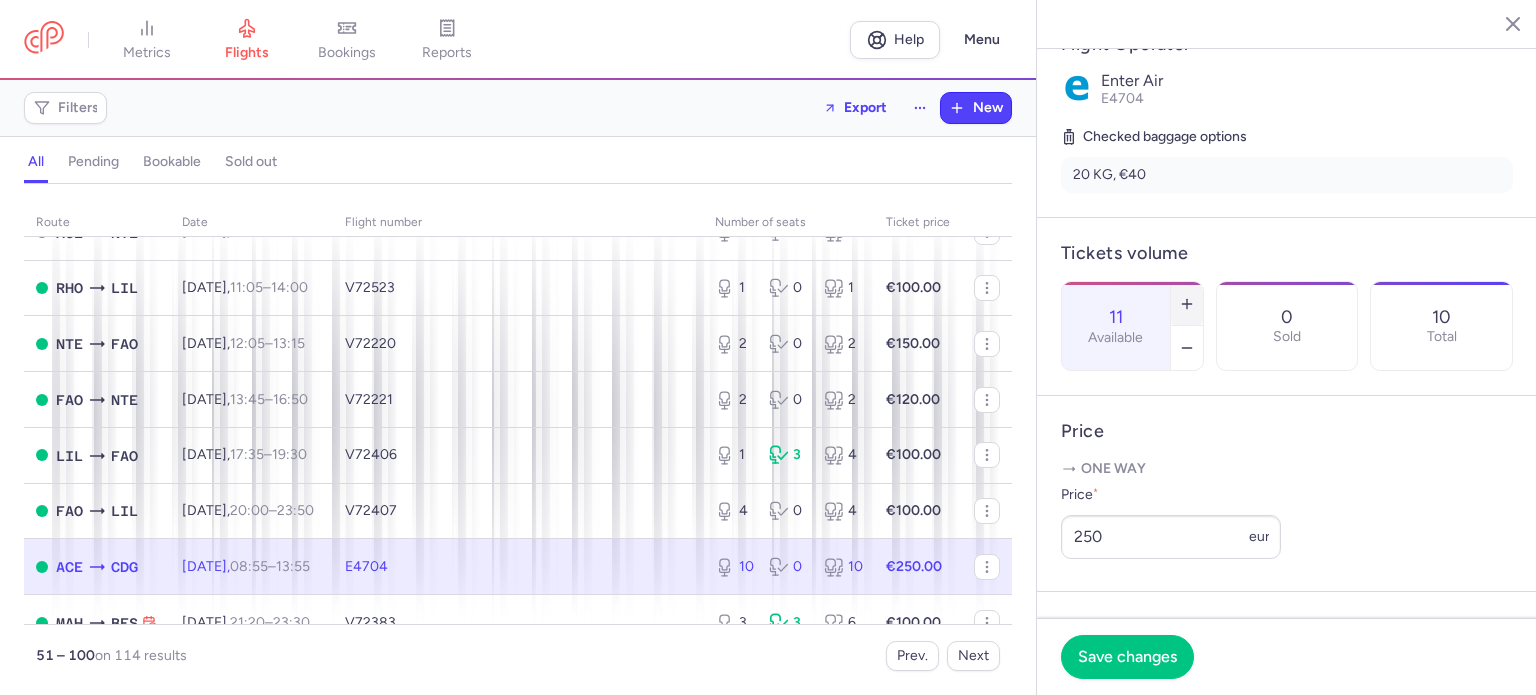 click 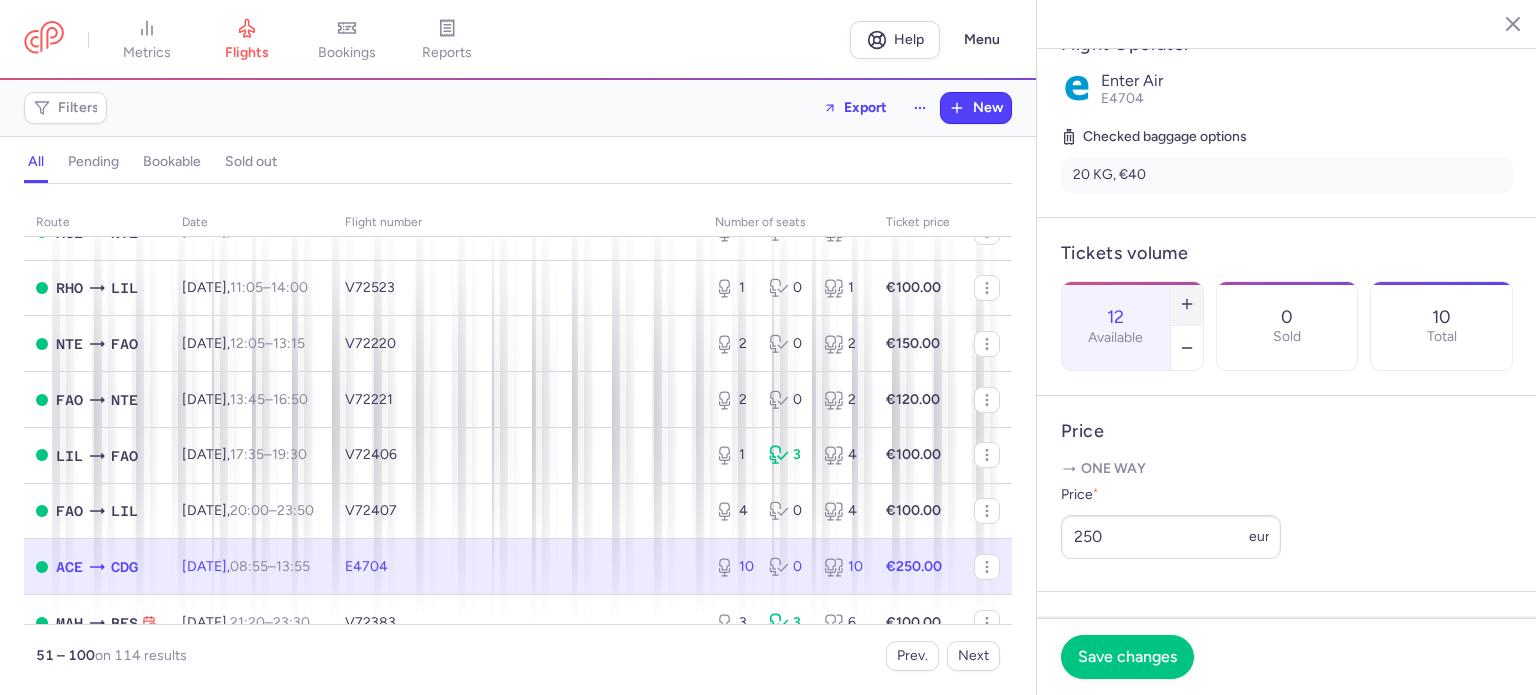 click 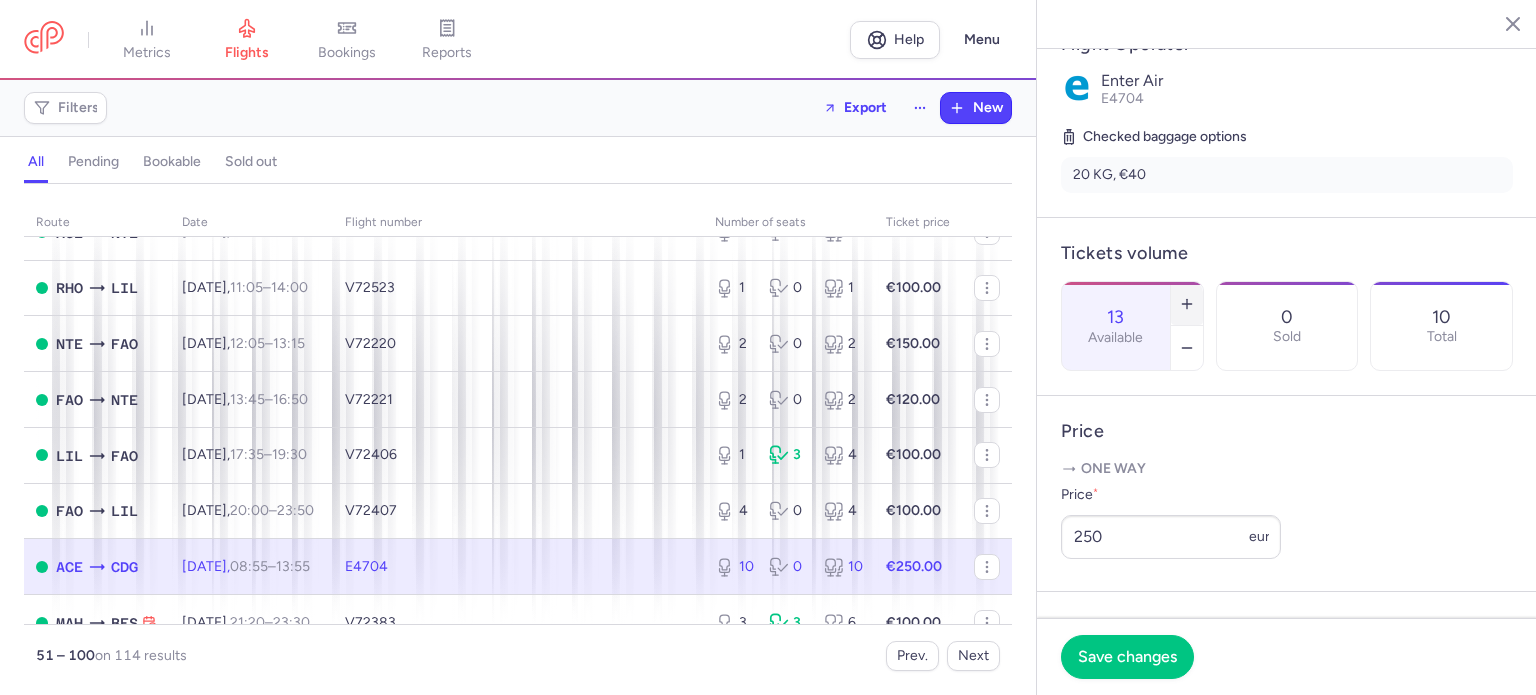 click 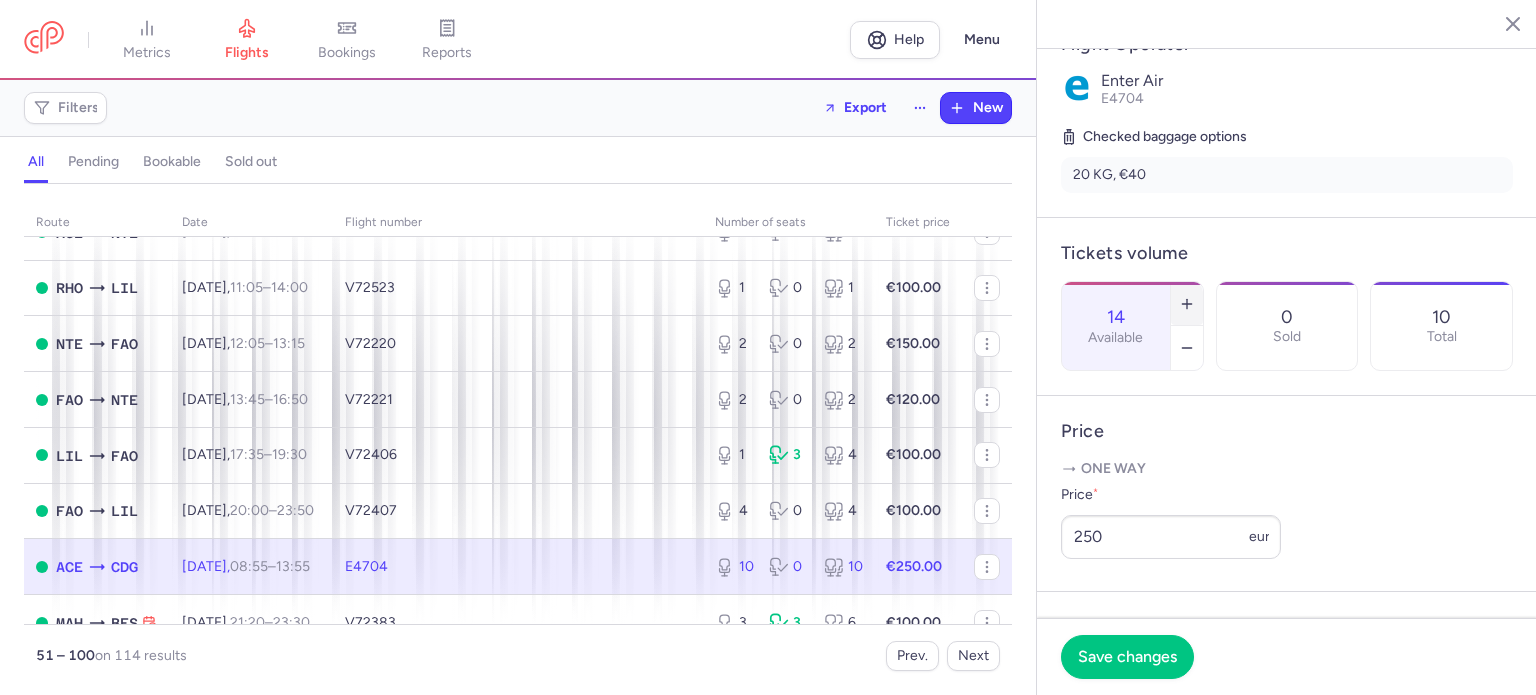 click 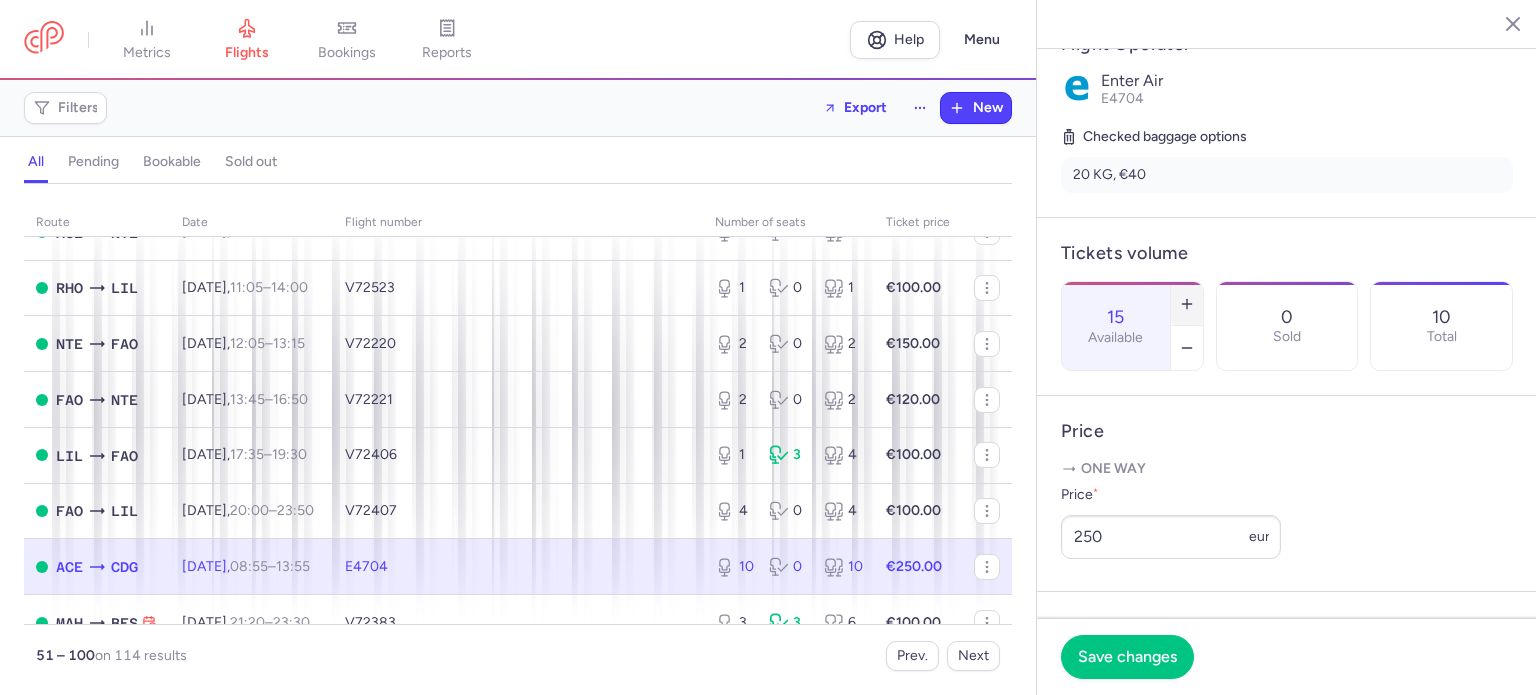 click 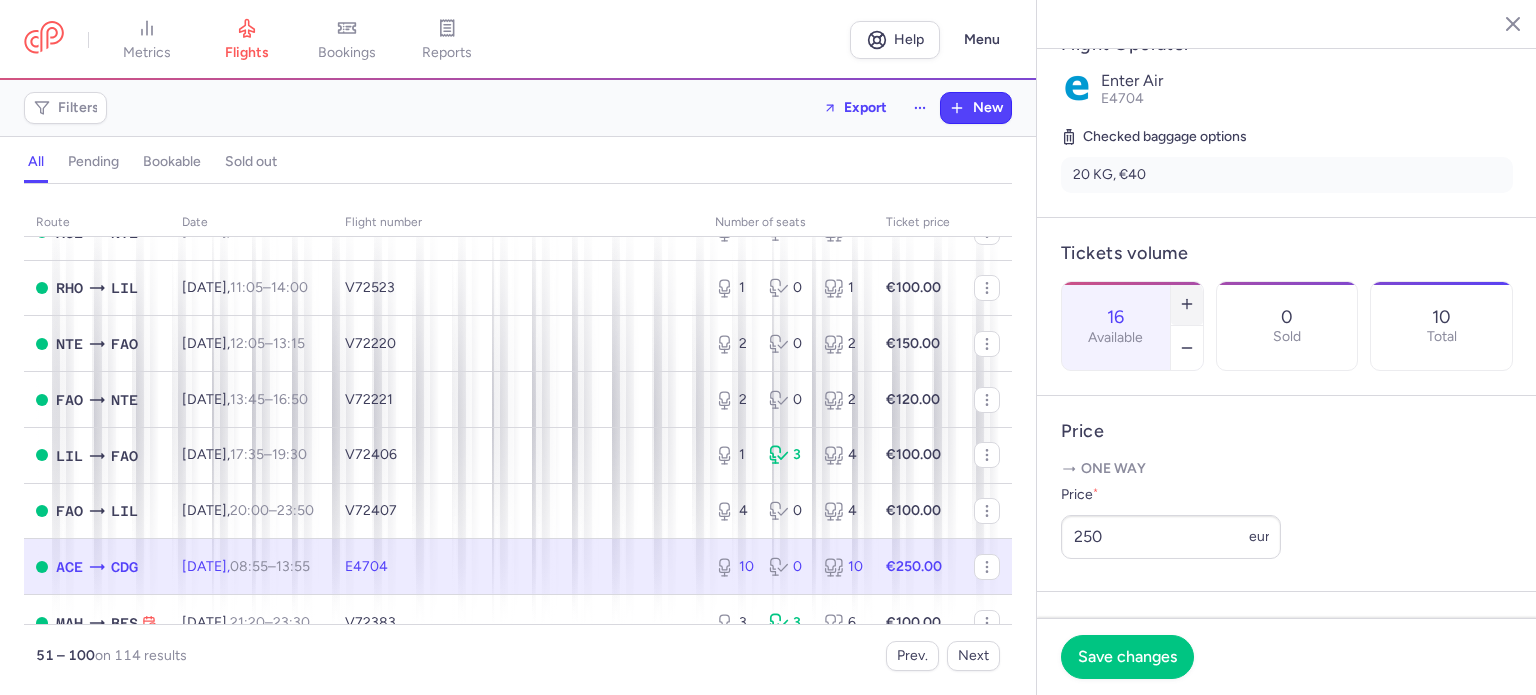 click 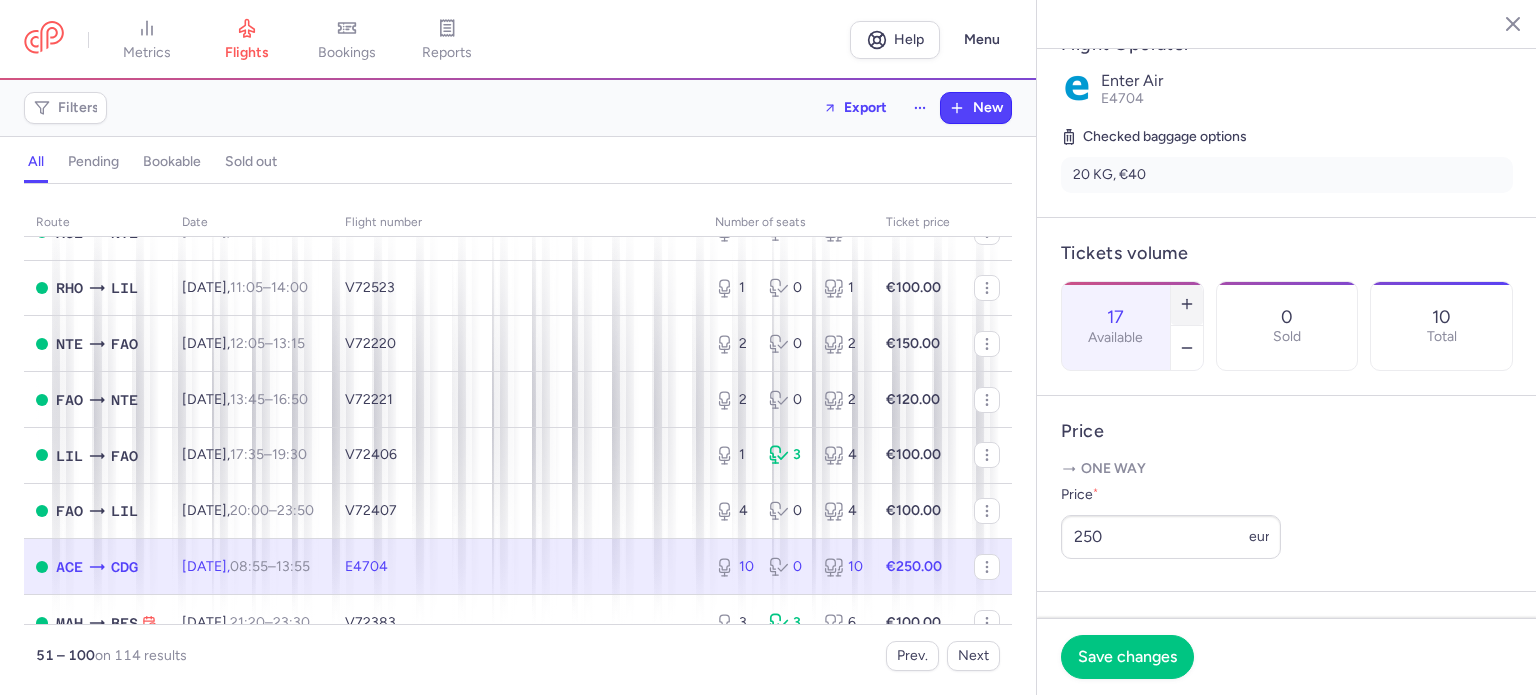 click 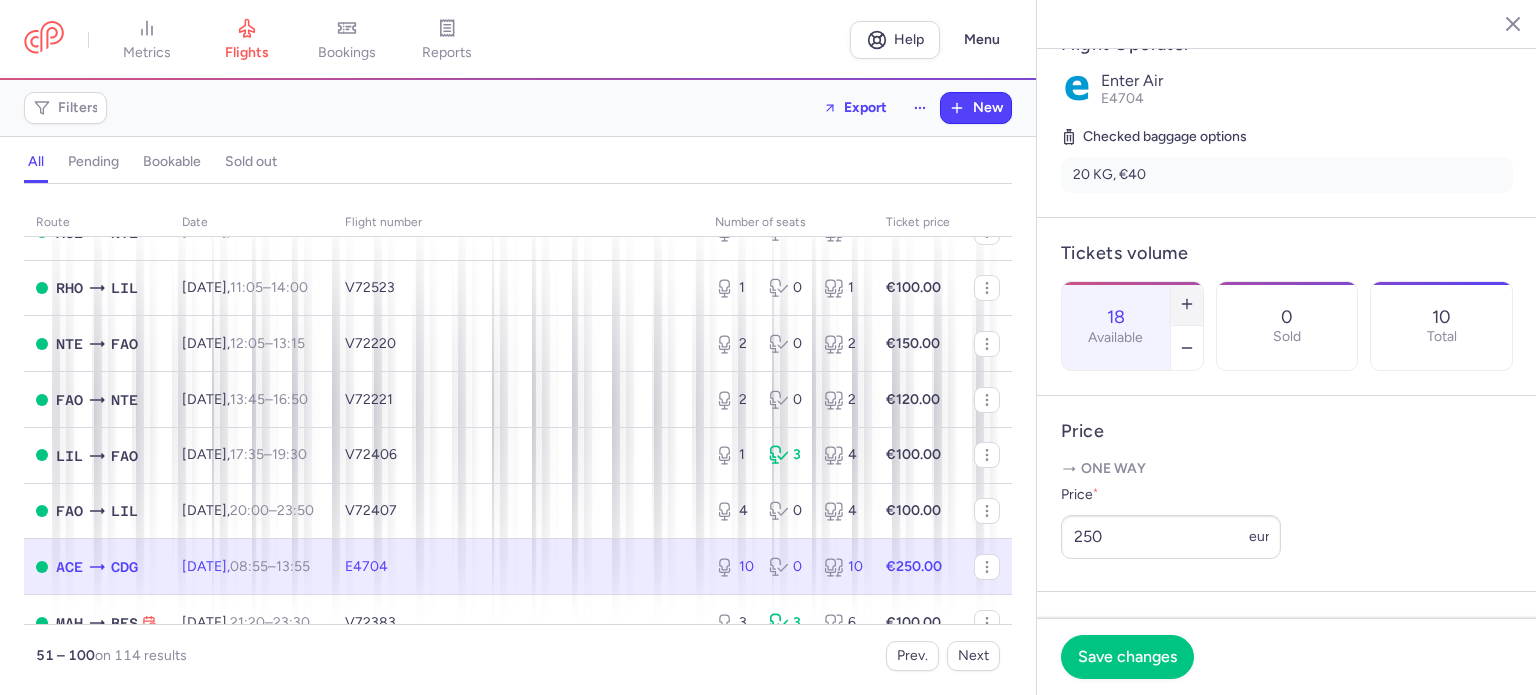click 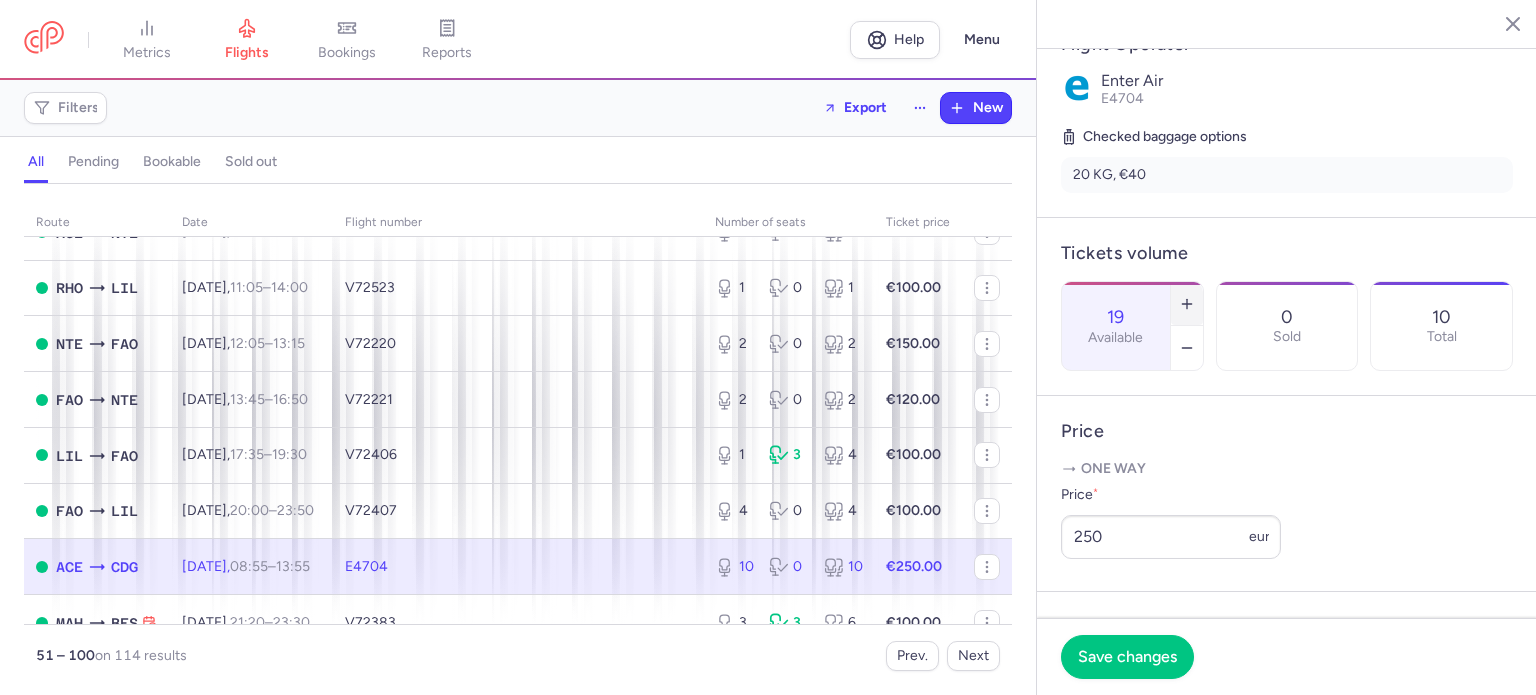 click 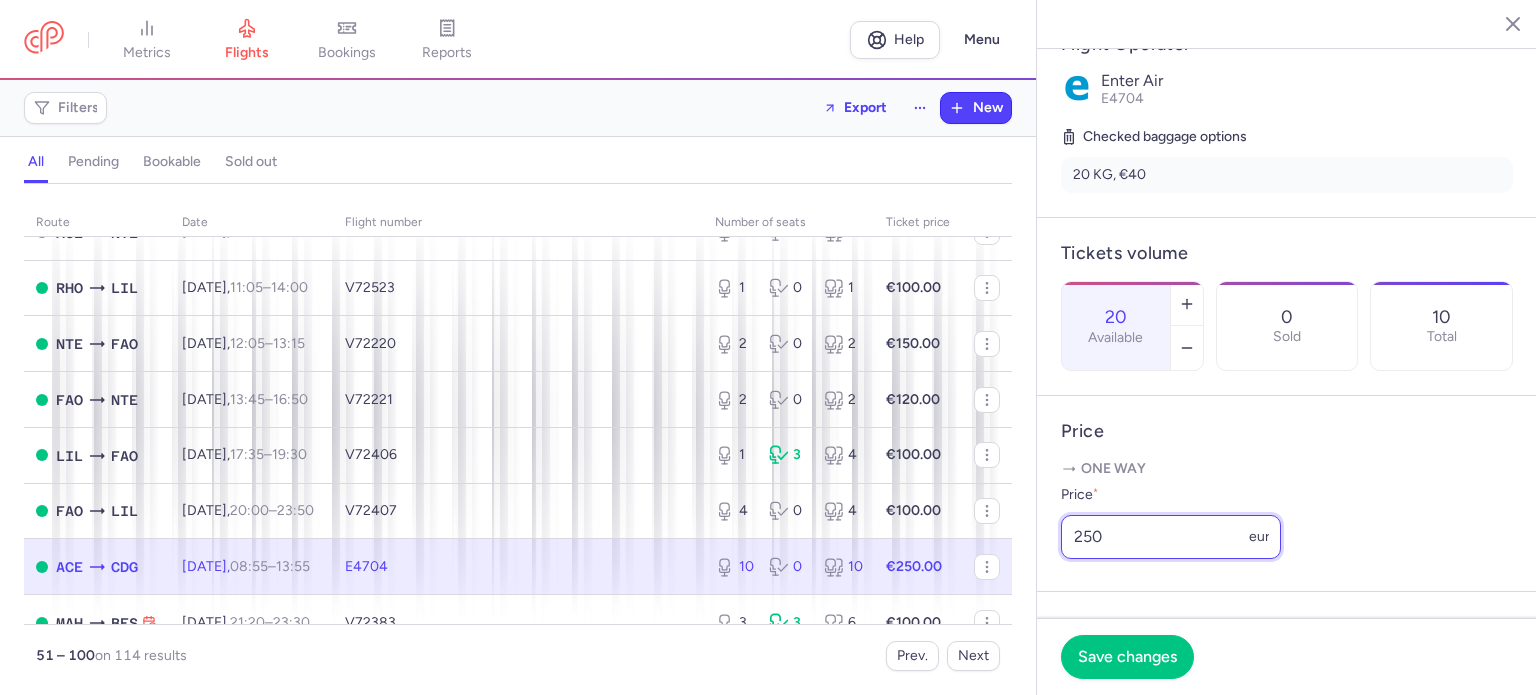drag, startPoint x: 1116, startPoint y: 588, endPoint x: 1024, endPoint y: 575, distance: 92.91394 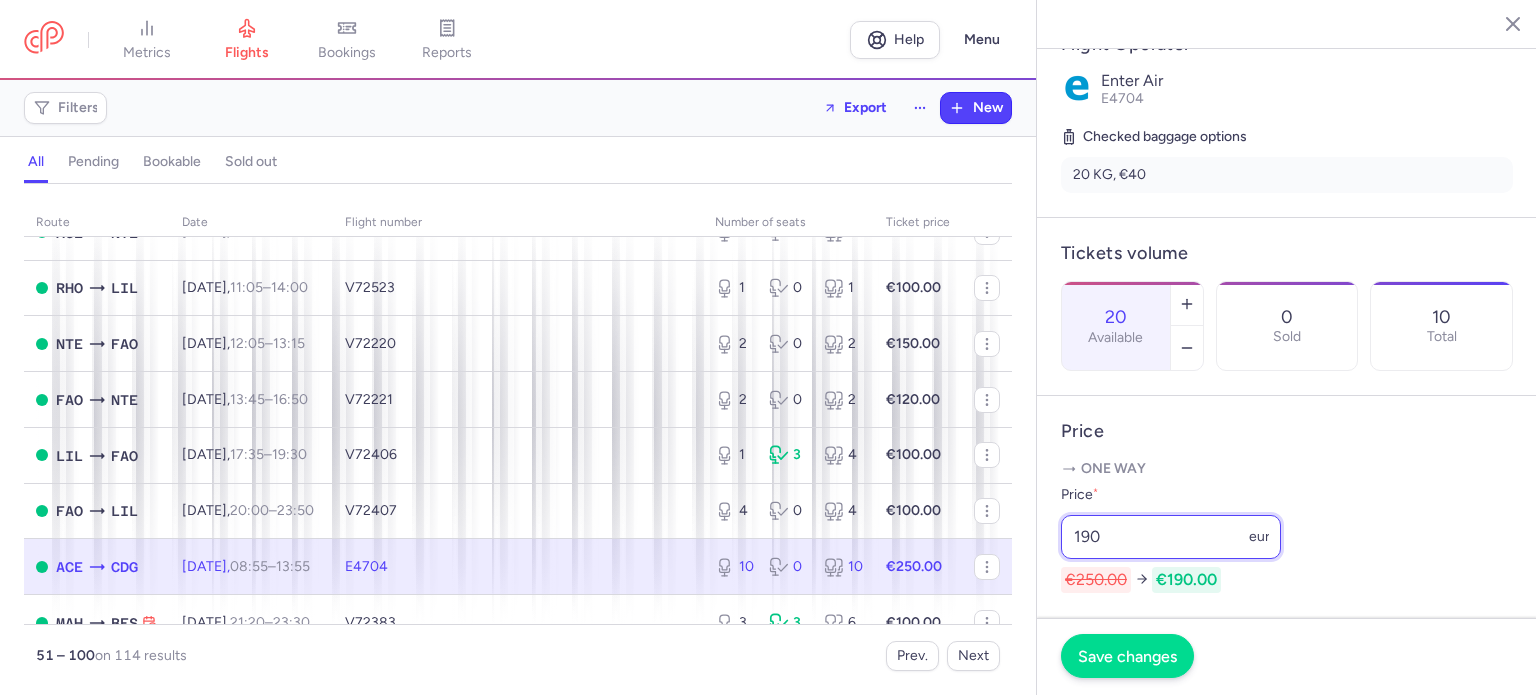 type on "190" 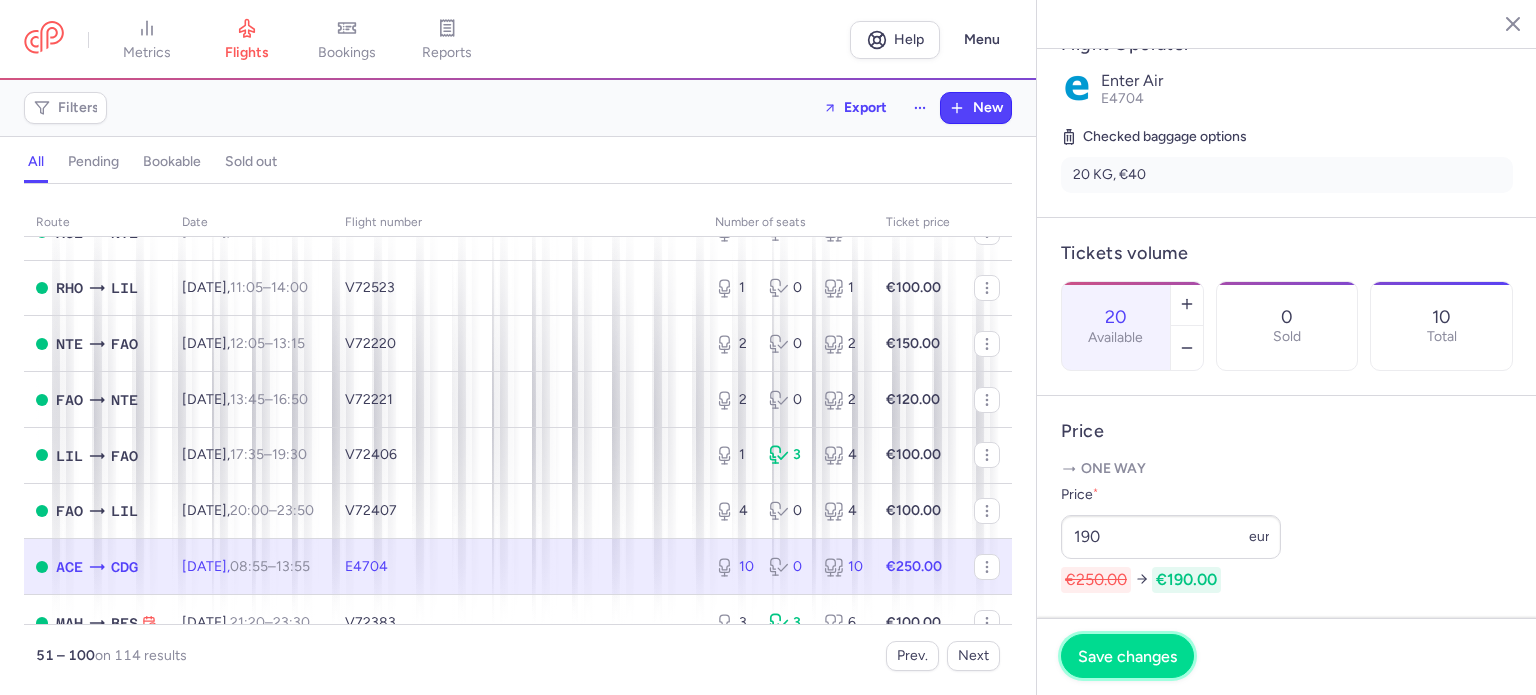 click on "Save changes" at bounding box center [1127, 656] 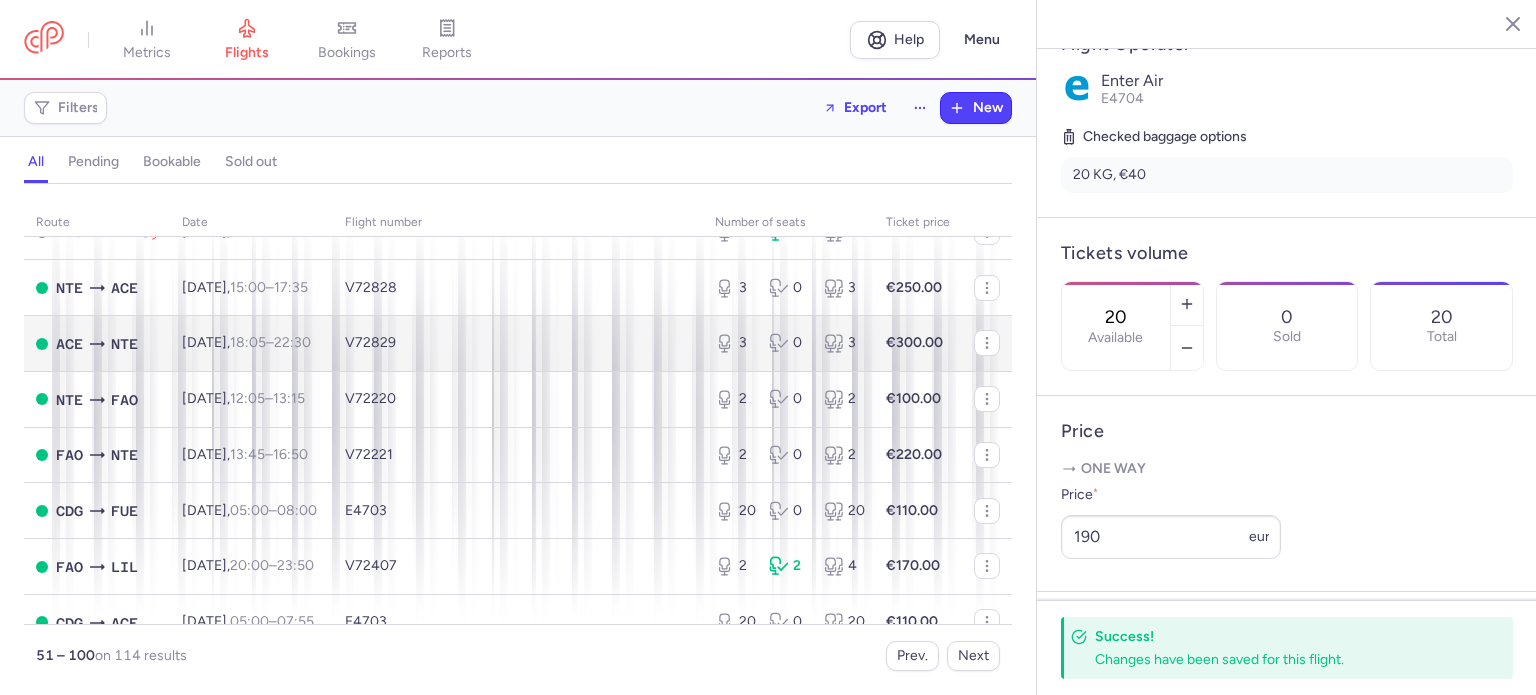 scroll, scrollTop: 2129, scrollLeft: 0, axis: vertical 